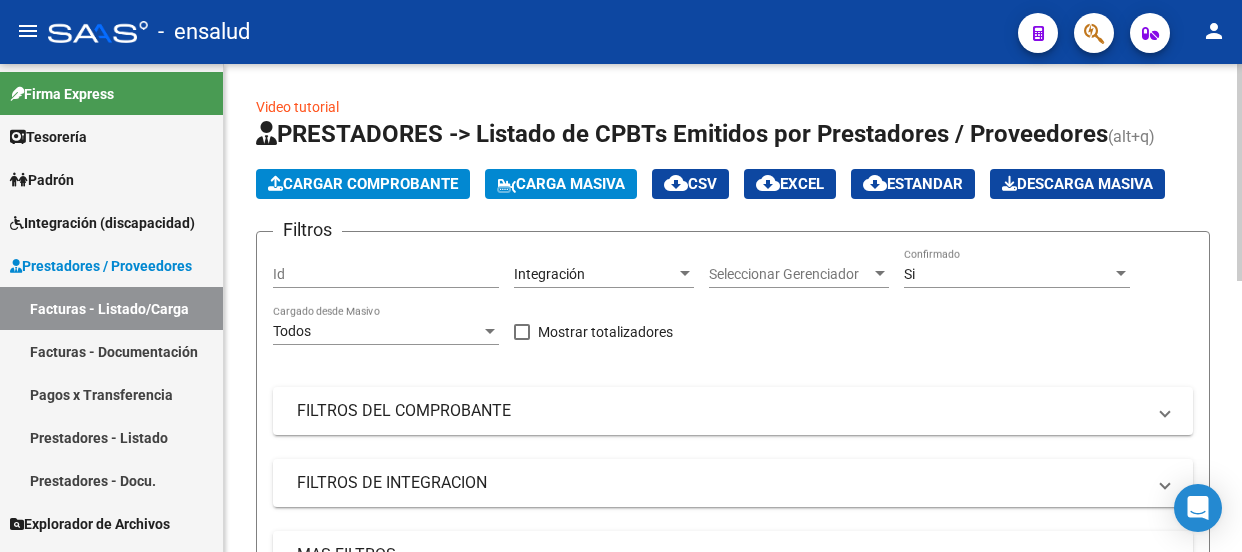 scroll, scrollTop: 0, scrollLeft: 0, axis: both 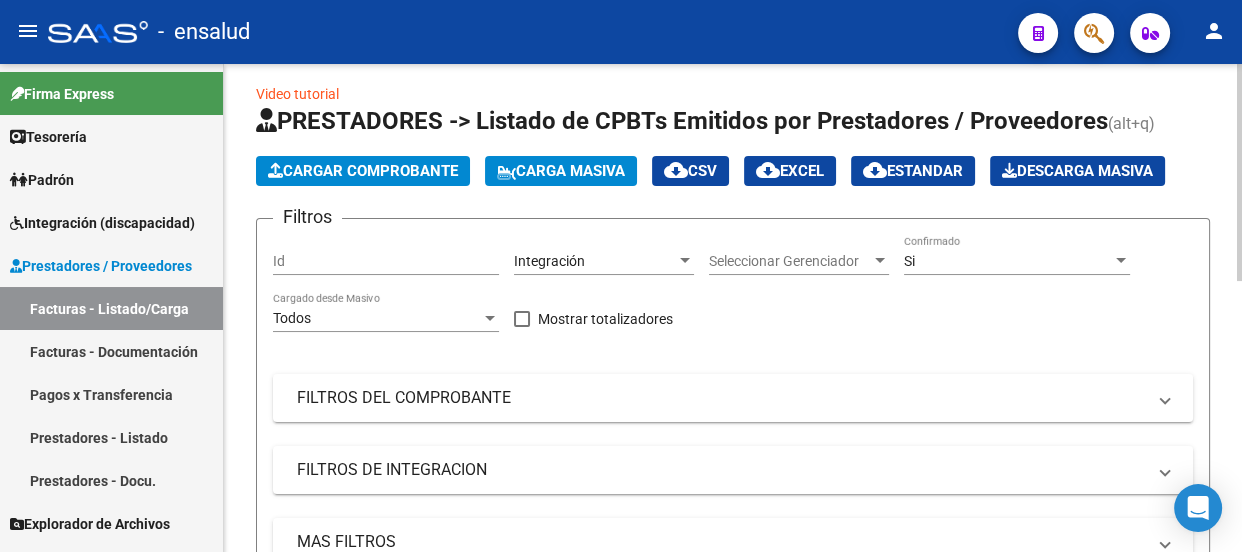 click on "Cargar Comprobante" 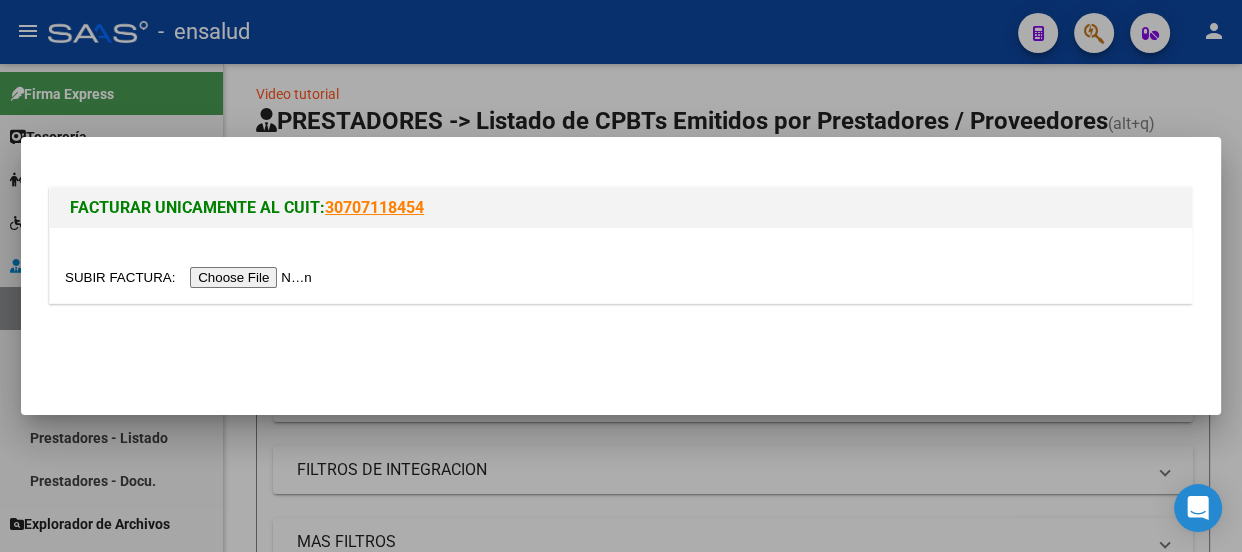 click at bounding box center [191, 277] 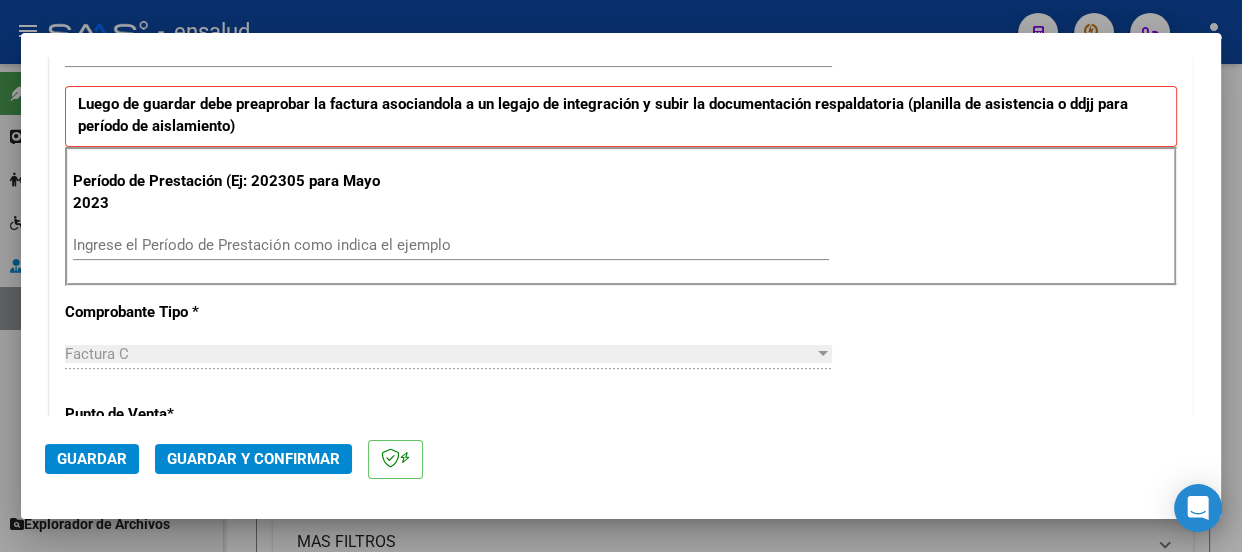 scroll, scrollTop: 636, scrollLeft: 0, axis: vertical 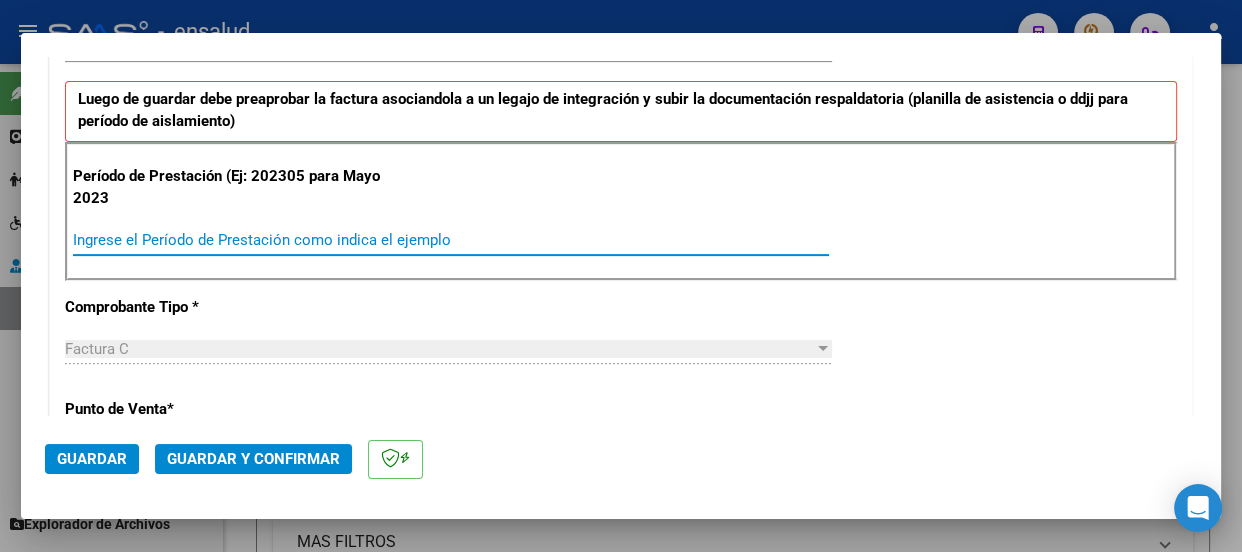 drag, startPoint x: 119, startPoint y: 239, endPoint x: 151, endPoint y: 452, distance: 215.39035 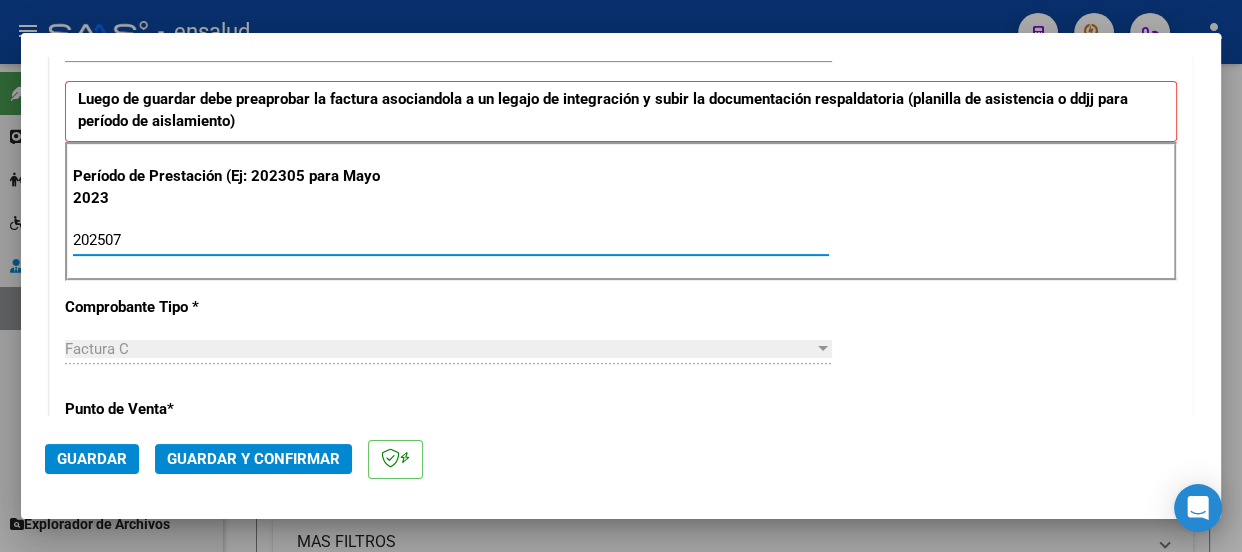 type on "202507" 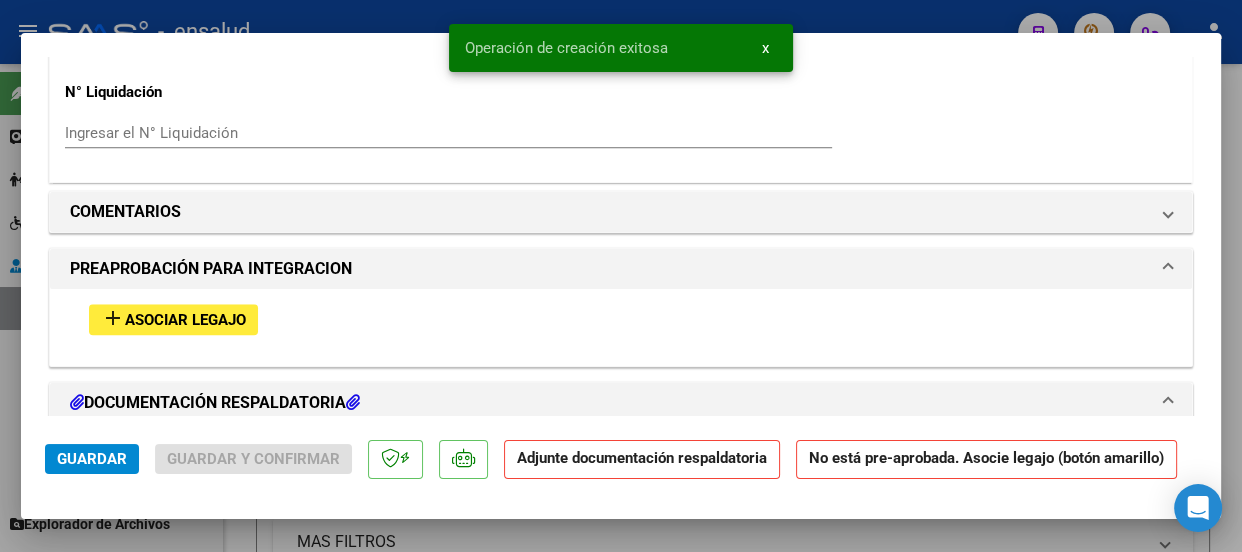 scroll, scrollTop: 2000, scrollLeft: 0, axis: vertical 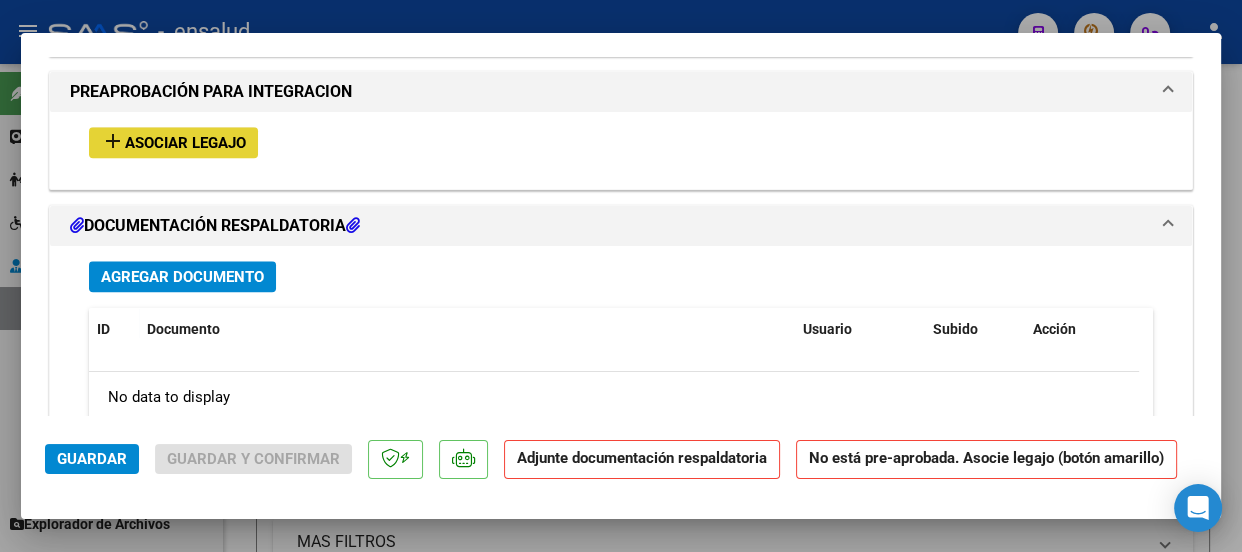 click on "Asociar Legajo" at bounding box center [185, 143] 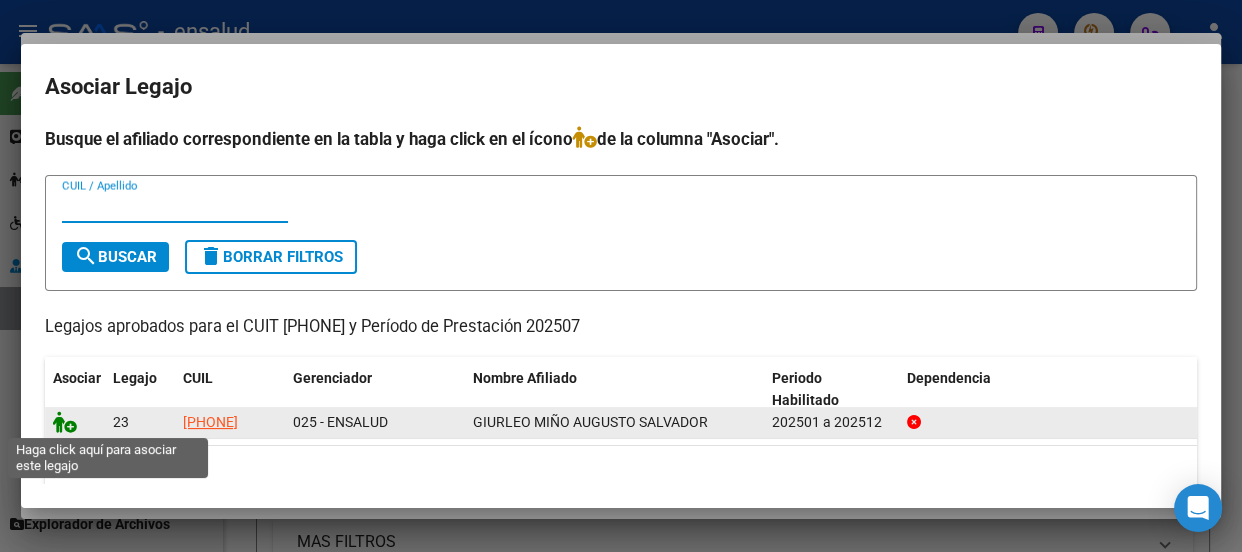 click 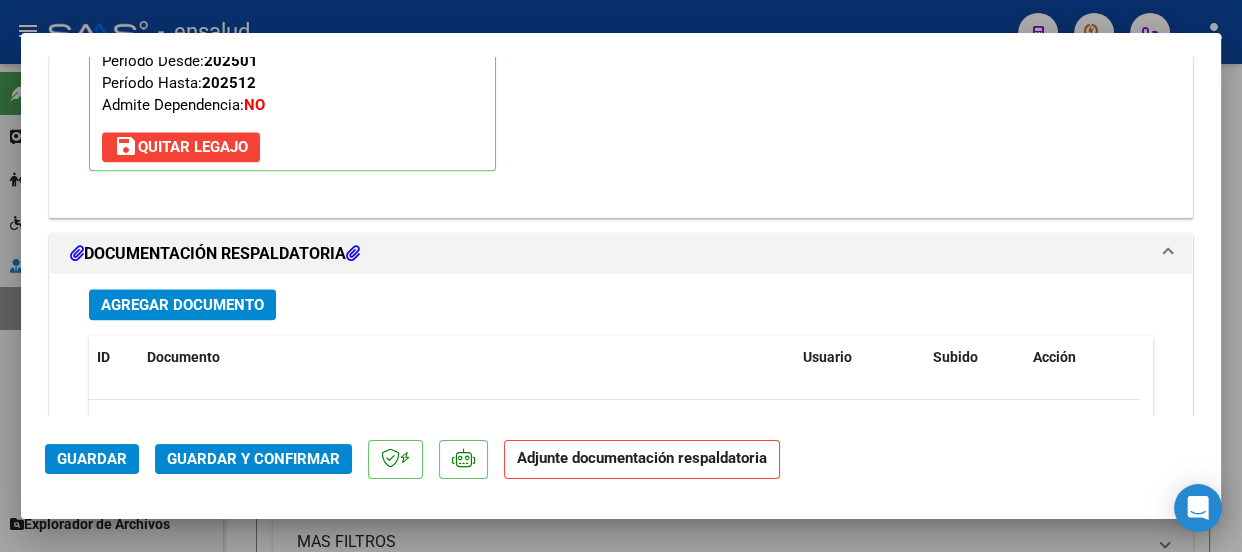 scroll, scrollTop: 2325, scrollLeft: 0, axis: vertical 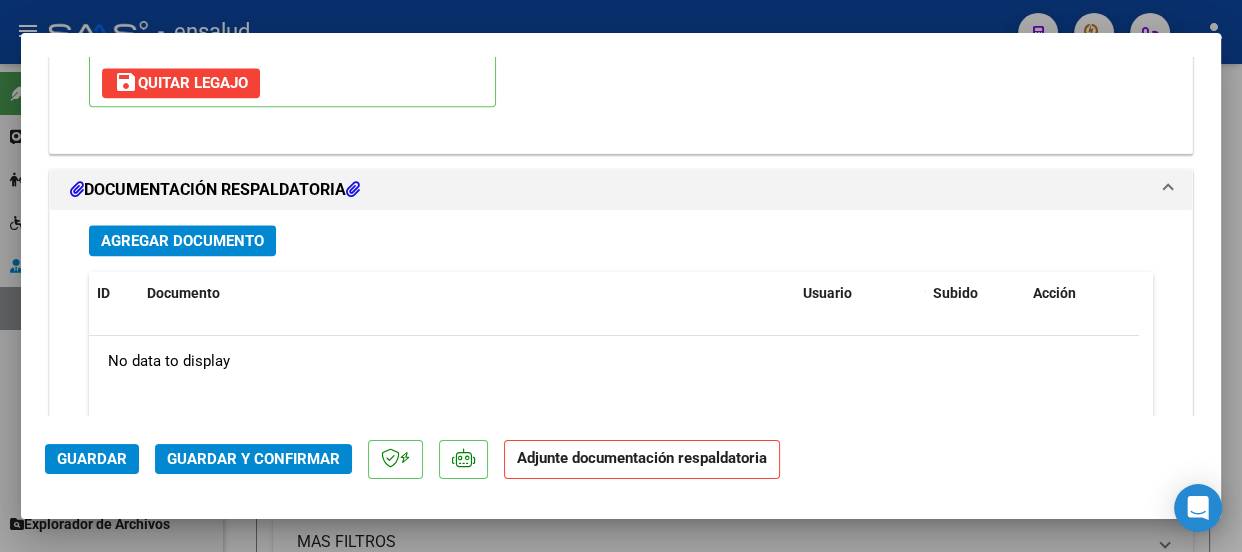 click on "Agregar Documento" at bounding box center [182, 241] 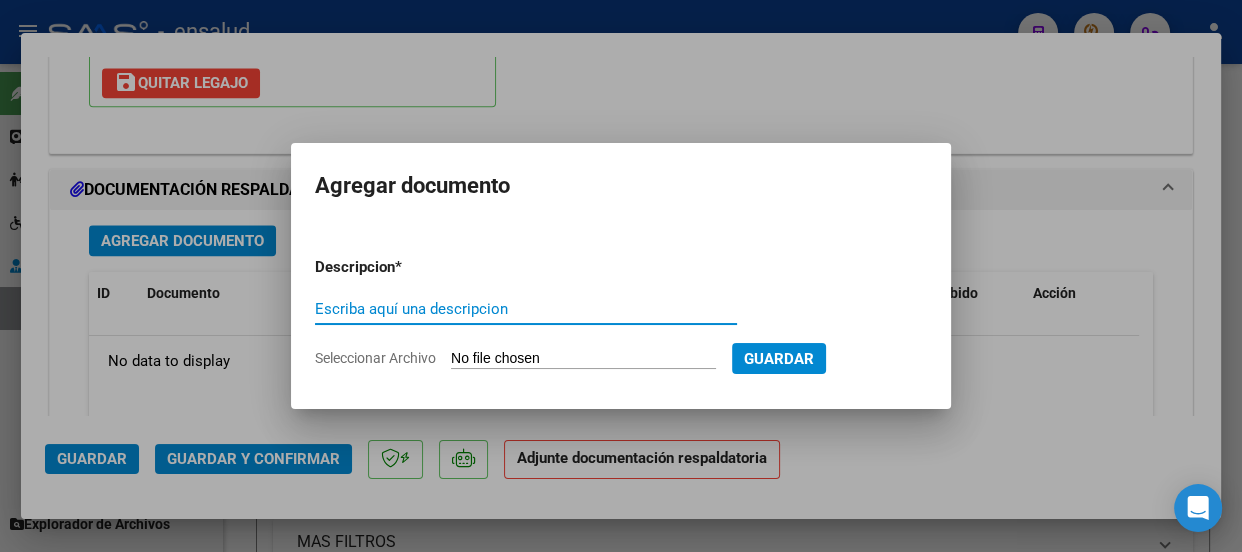 click on "Escriba aquí una descripcion" at bounding box center (526, 309) 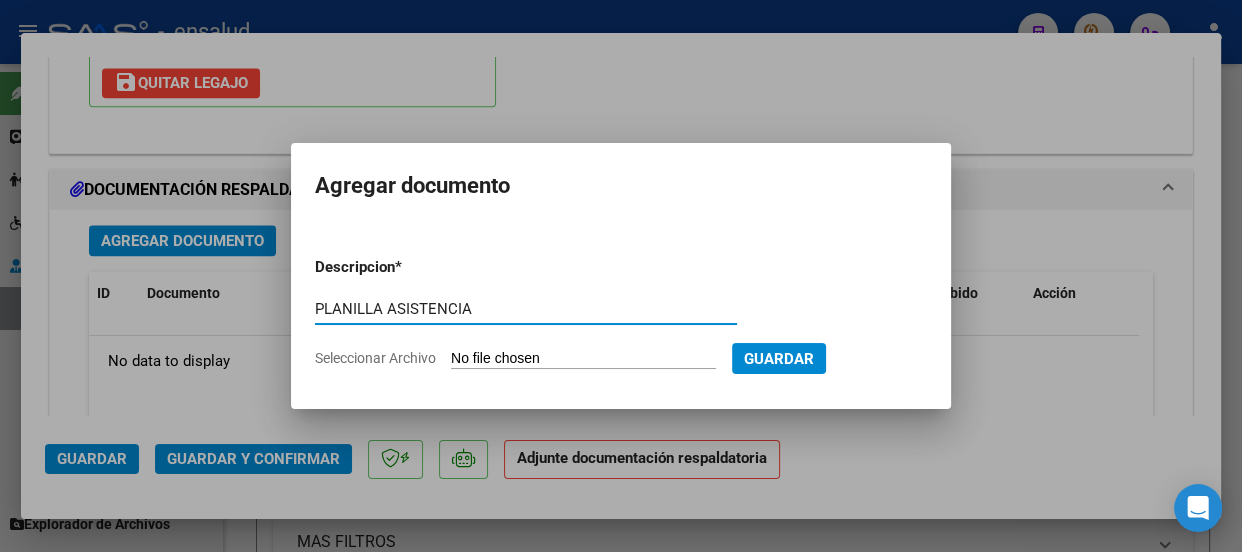 type on "PLANILLA ASISTENCIA" 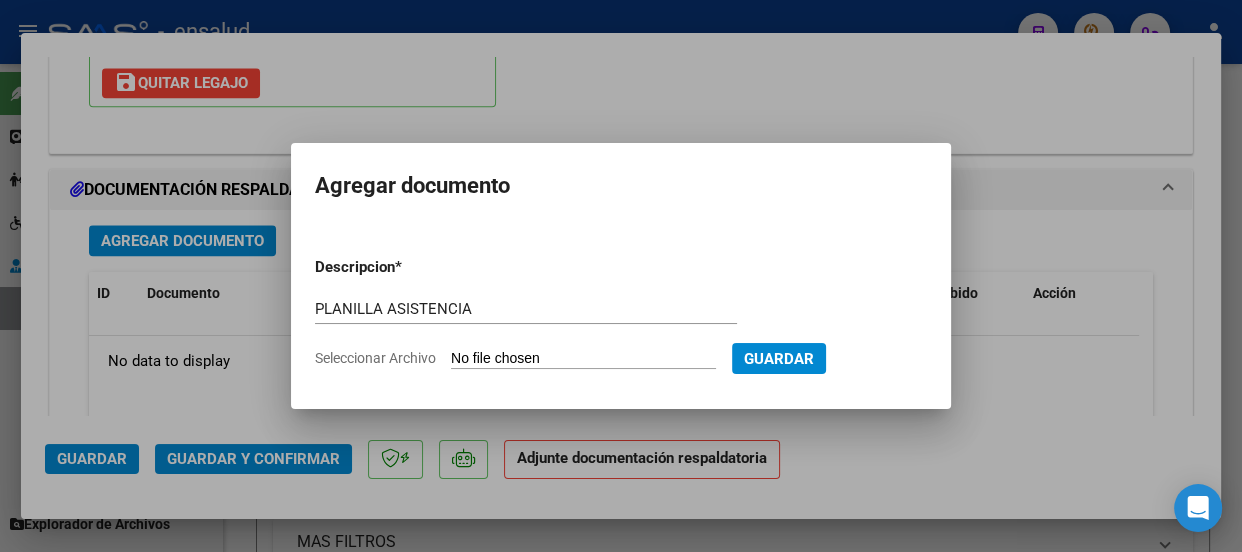 type on "C:\fakepath\GIURLEO SALVADOR_202507_89_N_FLORES DE LELOIR_4-26480-PA.pdf" 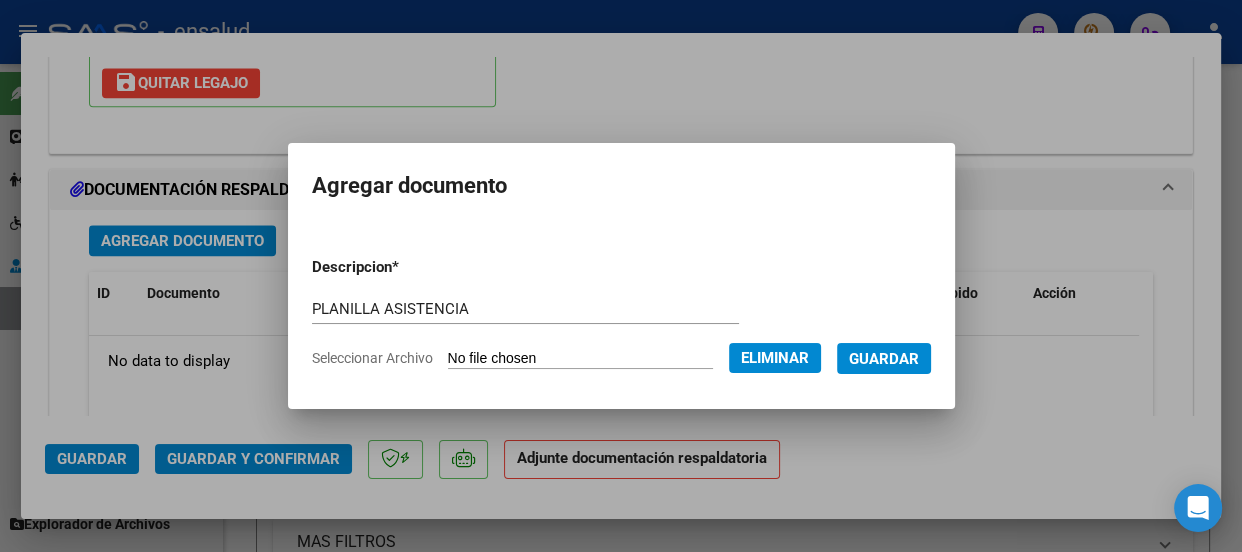 click on "Guardar" at bounding box center (884, 359) 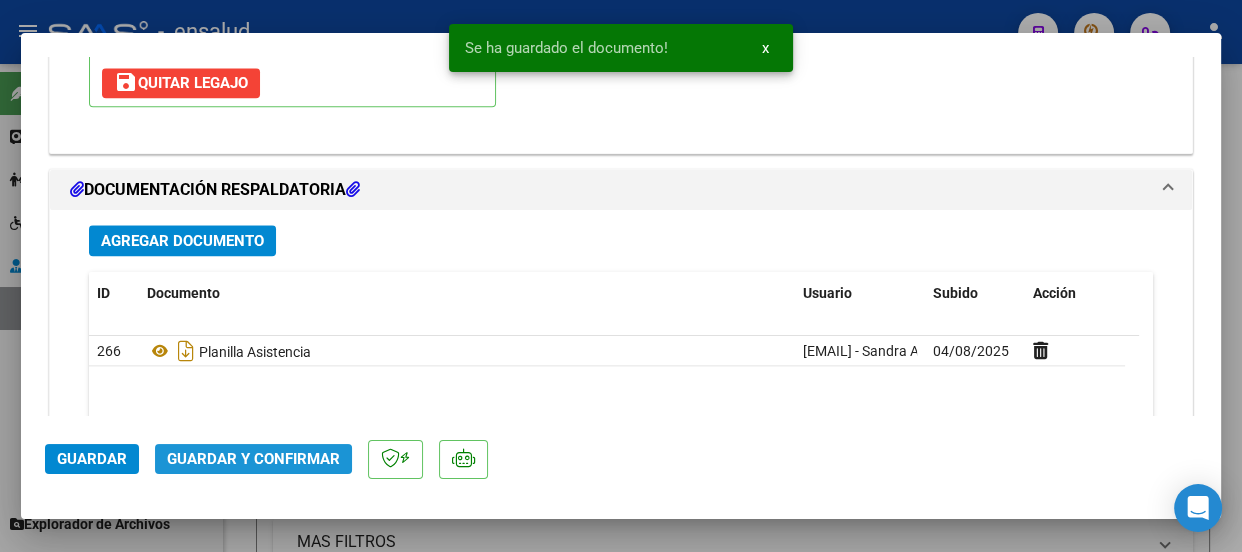 click on "Guardar y Confirmar" 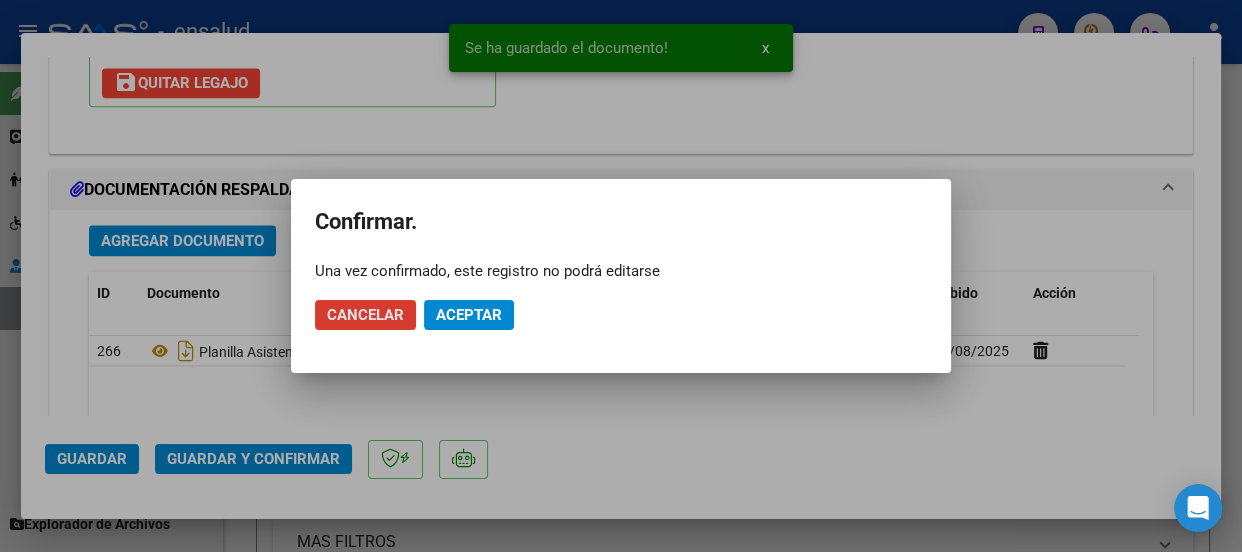 click on "Aceptar" 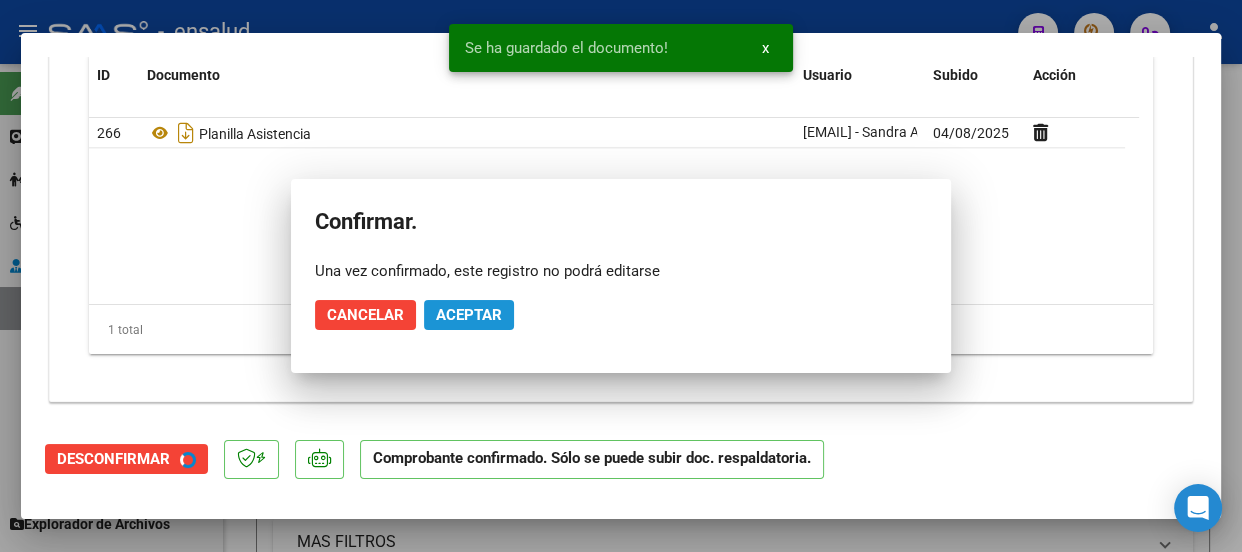 scroll, scrollTop: 2144, scrollLeft: 0, axis: vertical 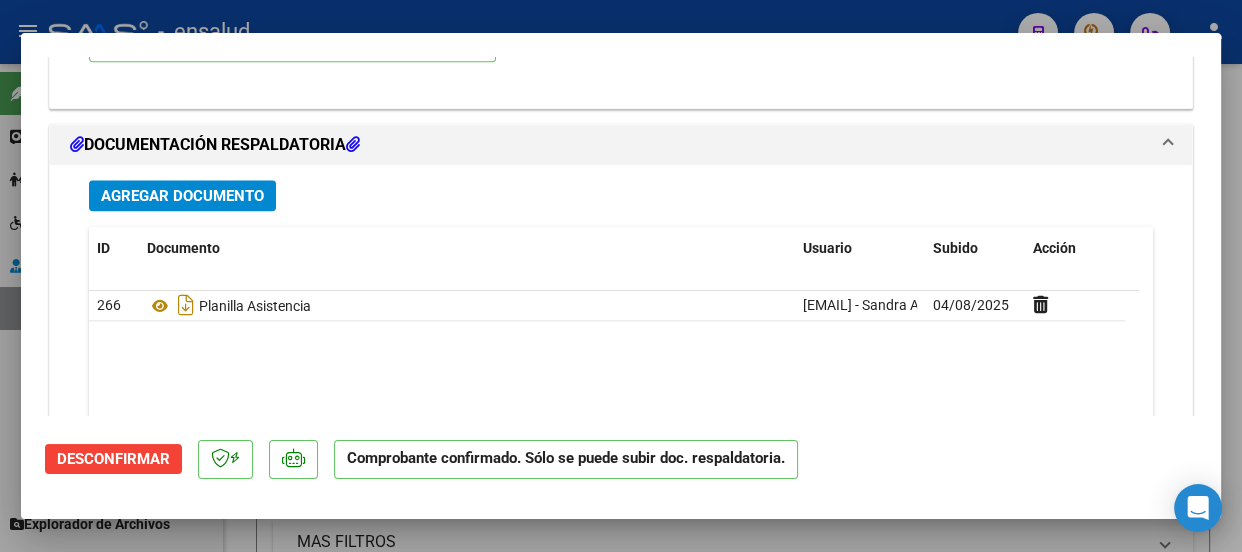 click at bounding box center (621, 276) 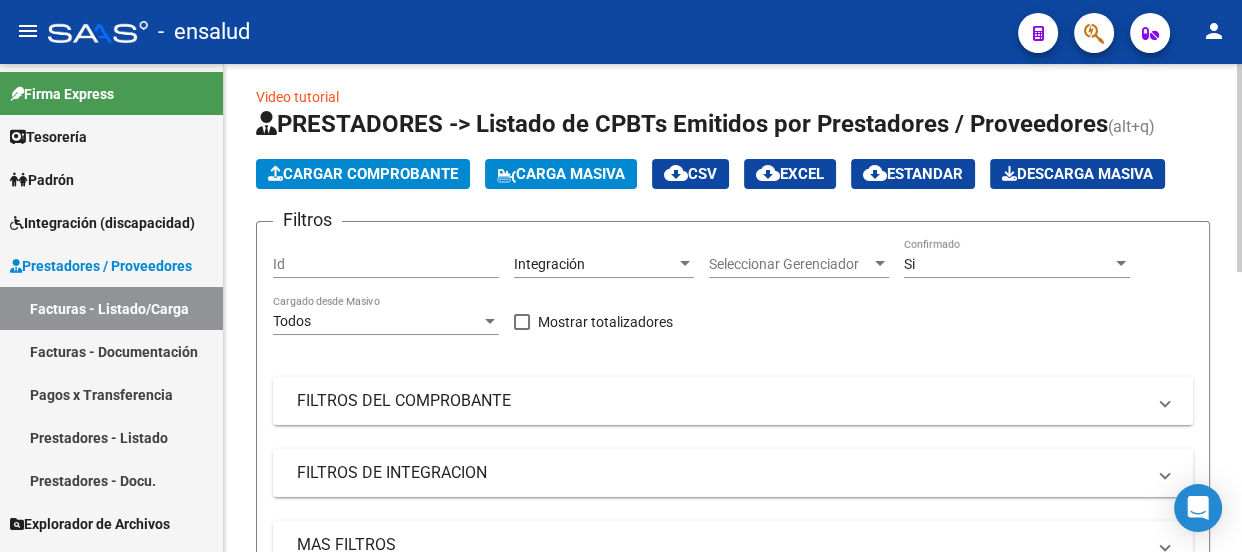 scroll, scrollTop: 0, scrollLeft: 0, axis: both 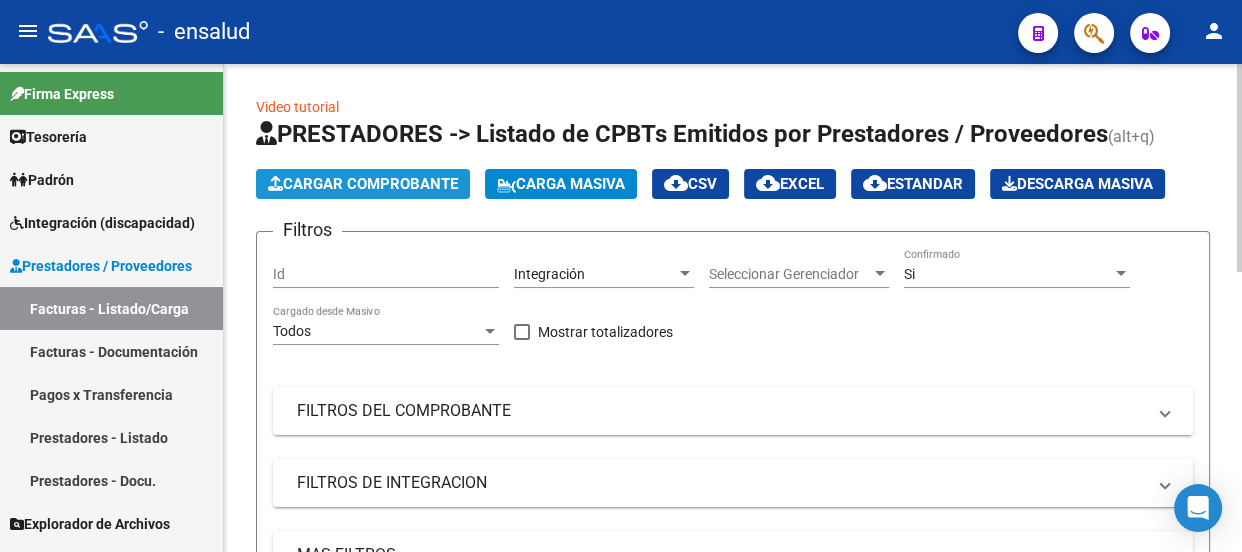 click on "Cargar Comprobante" 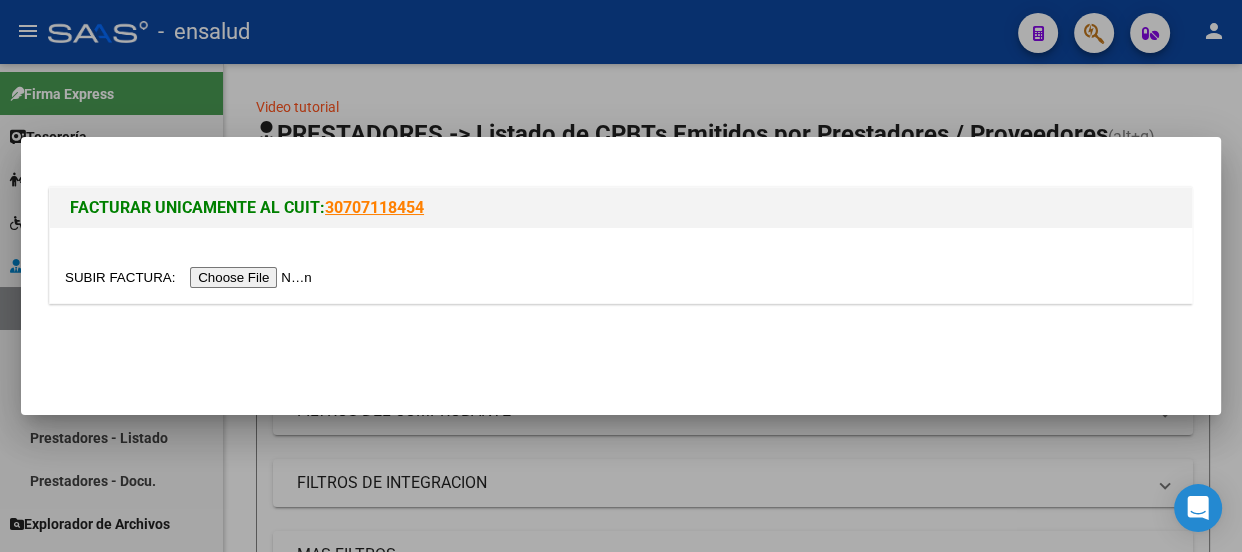 click at bounding box center (191, 277) 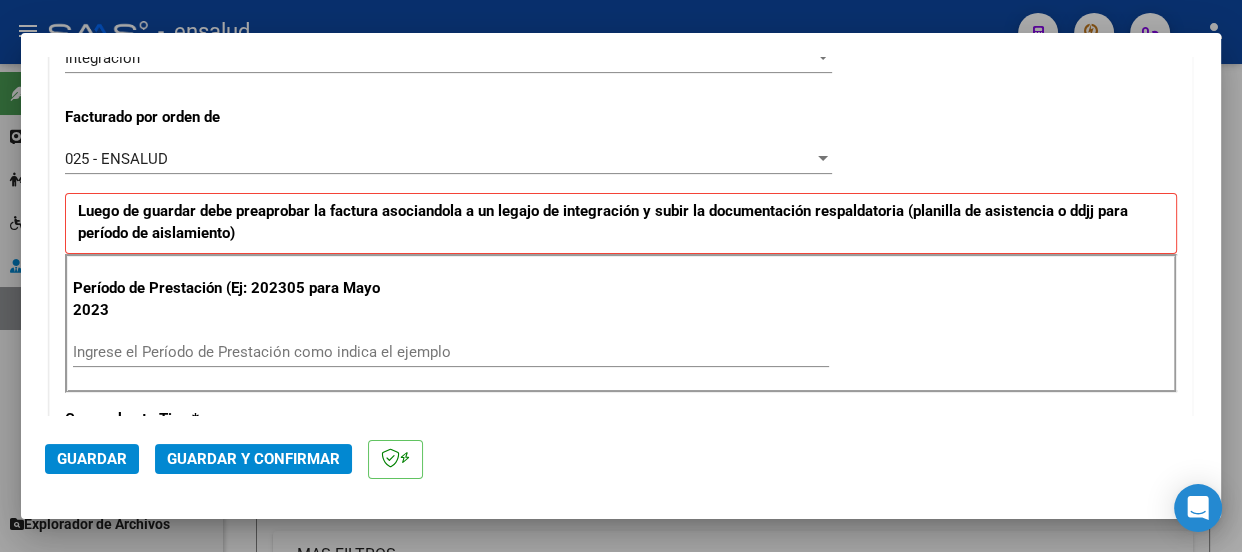 scroll, scrollTop: 545, scrollLeft: 0, axis: vertical 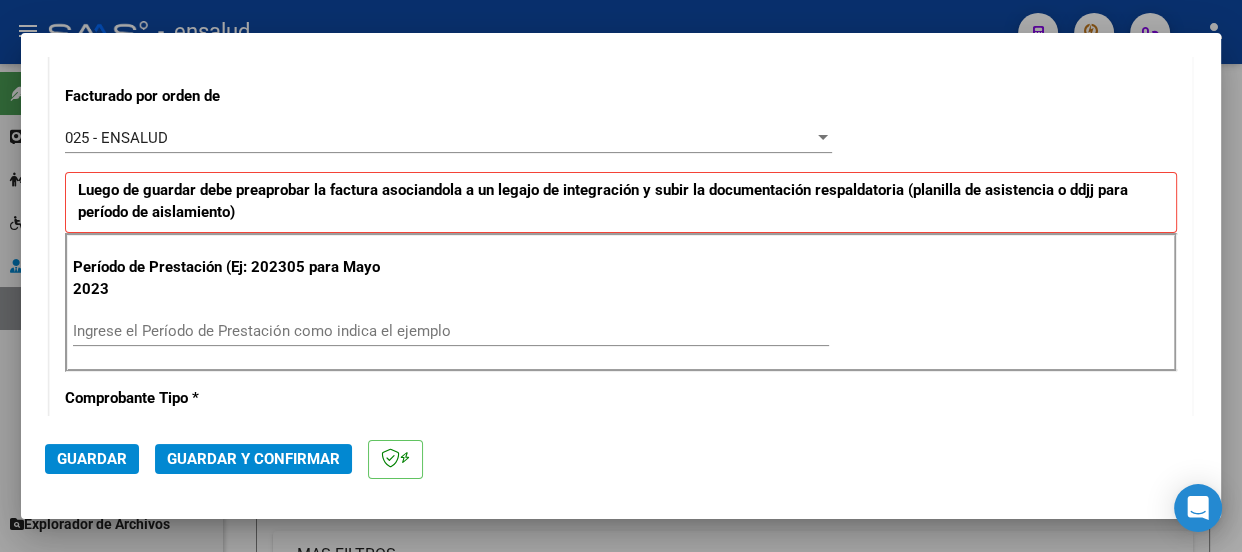 click on "Ingrese el Período de Prestación como indica el ejemplo" at bounding box center (451, 331) 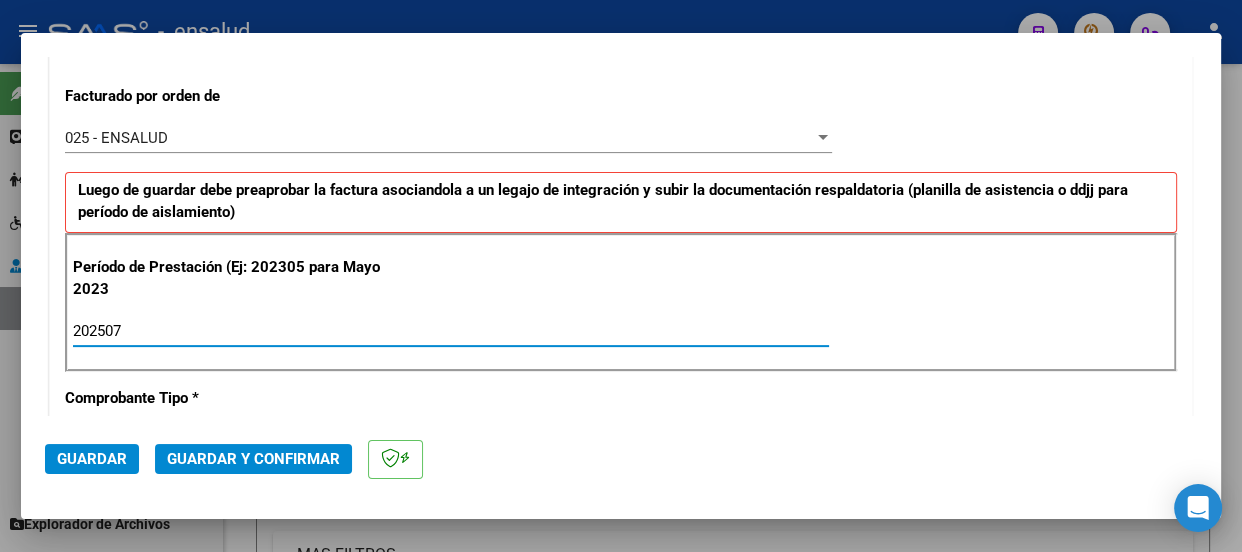 type on "202507" 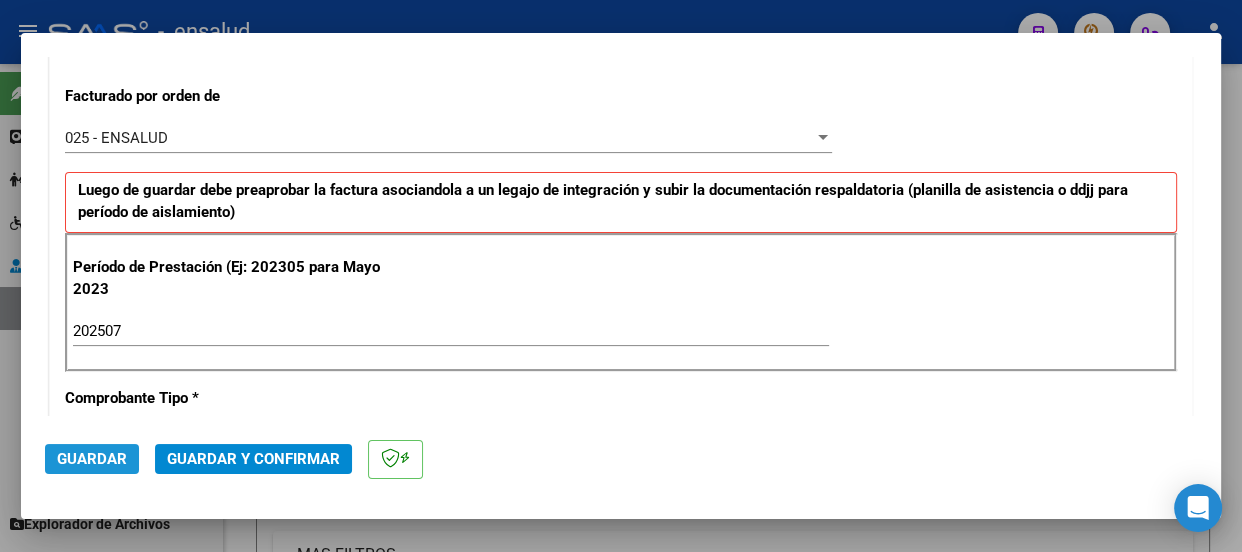 click on "Guardar" 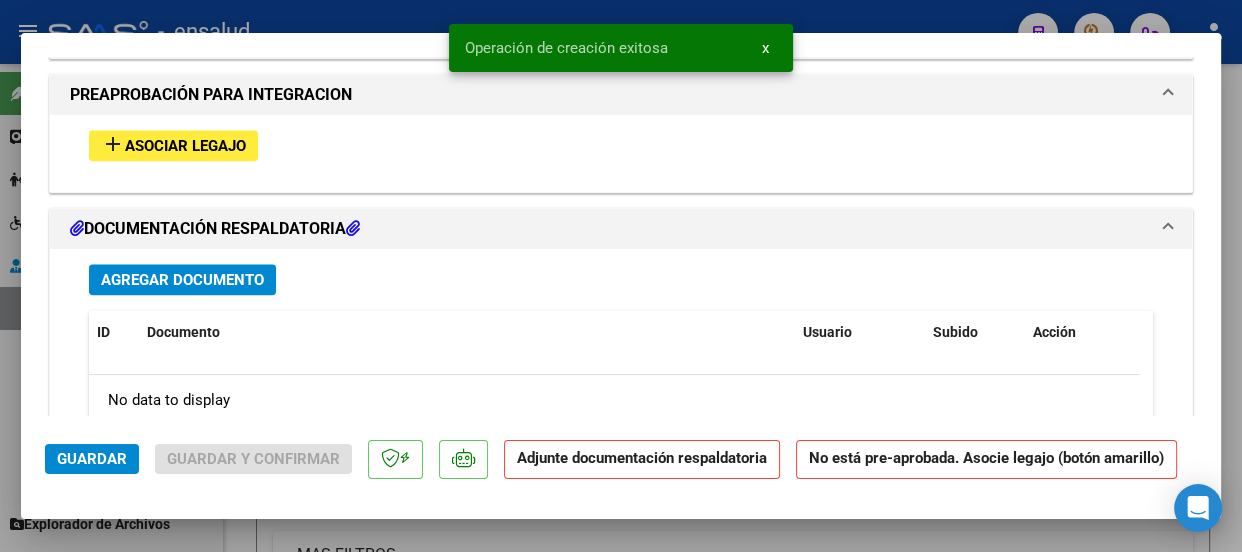 scroll, scrollTop: 2000, scrollLeft: 0, axis: vertical 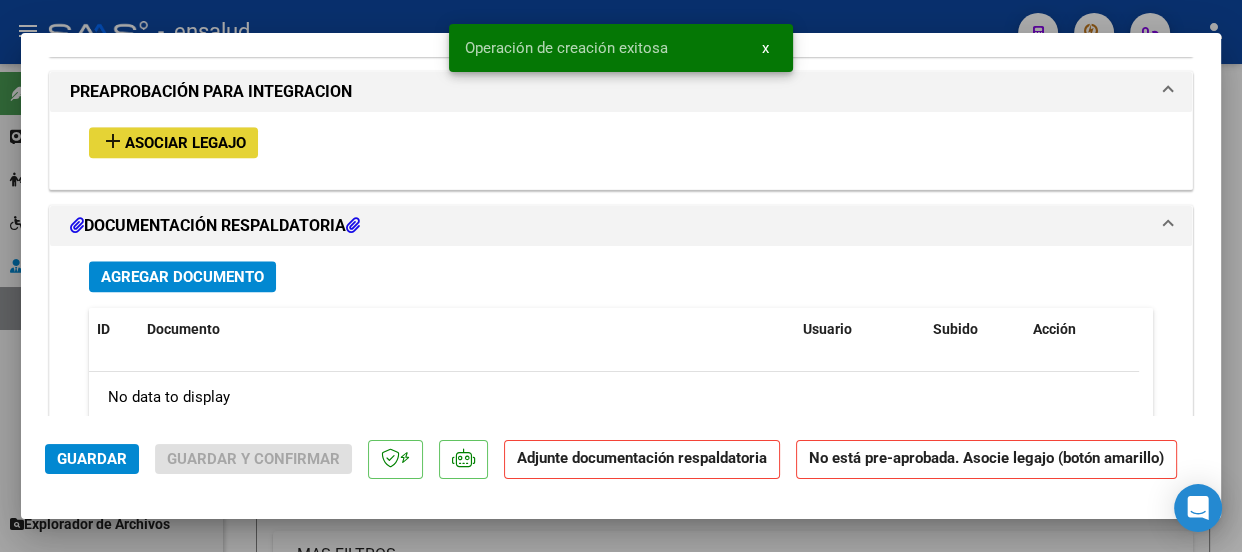 click on "Asociar Legajo" at bounding box center [185, 143] 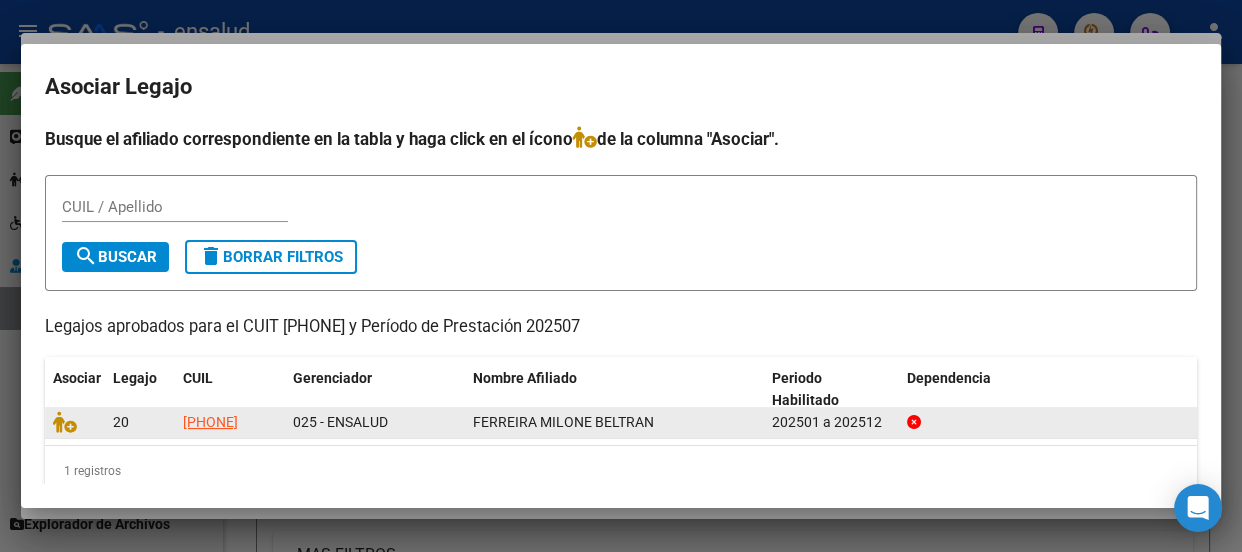 click 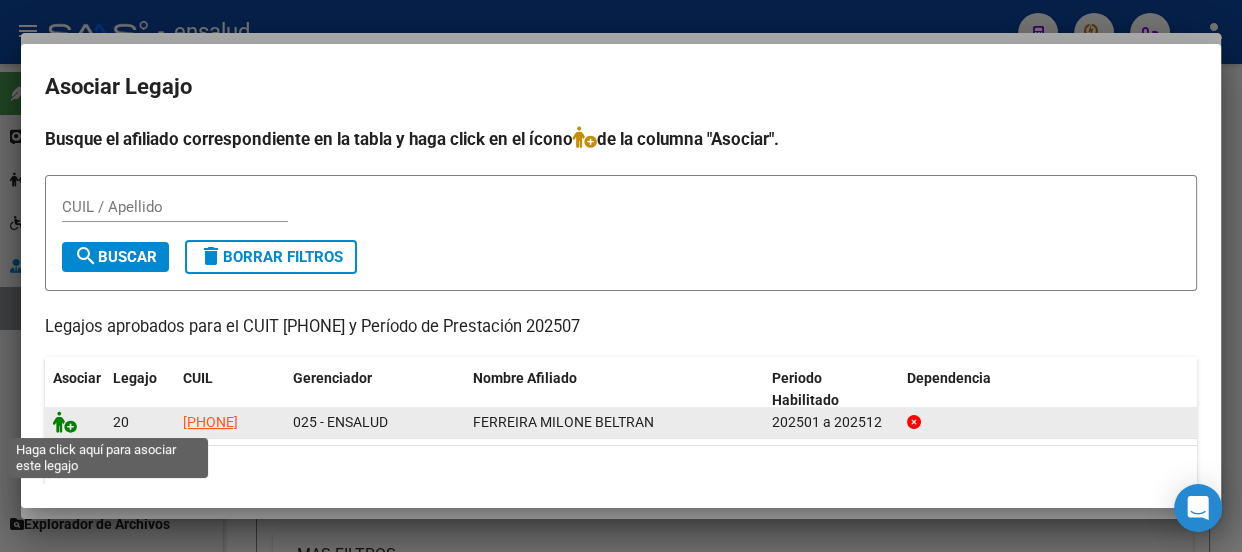 click 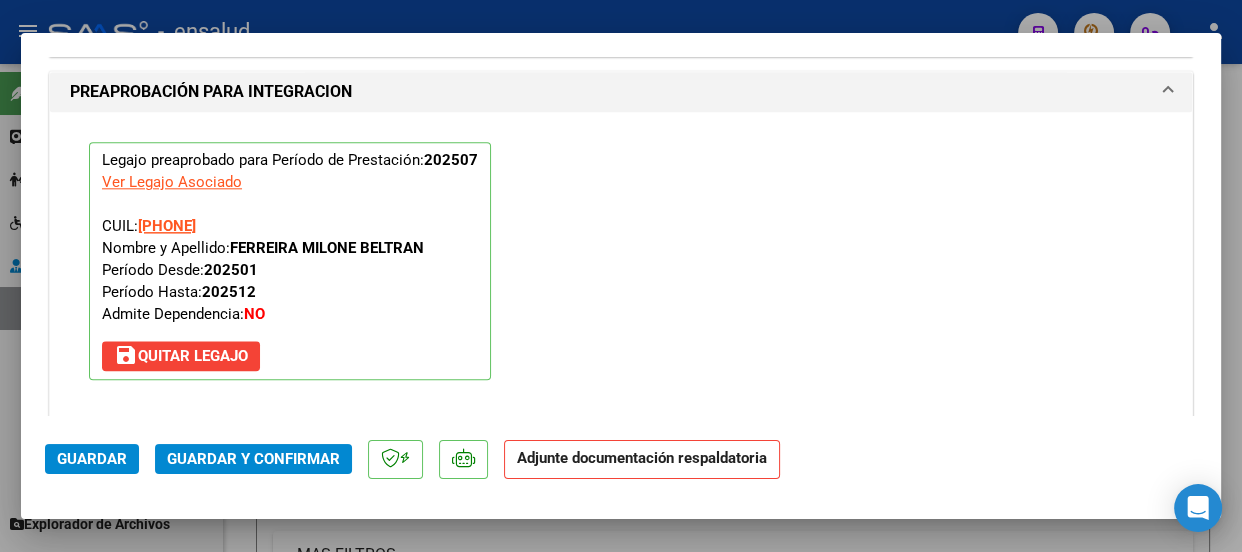 scroll, scrollTop: 2325, scrollLeft: 0, axis: vertical 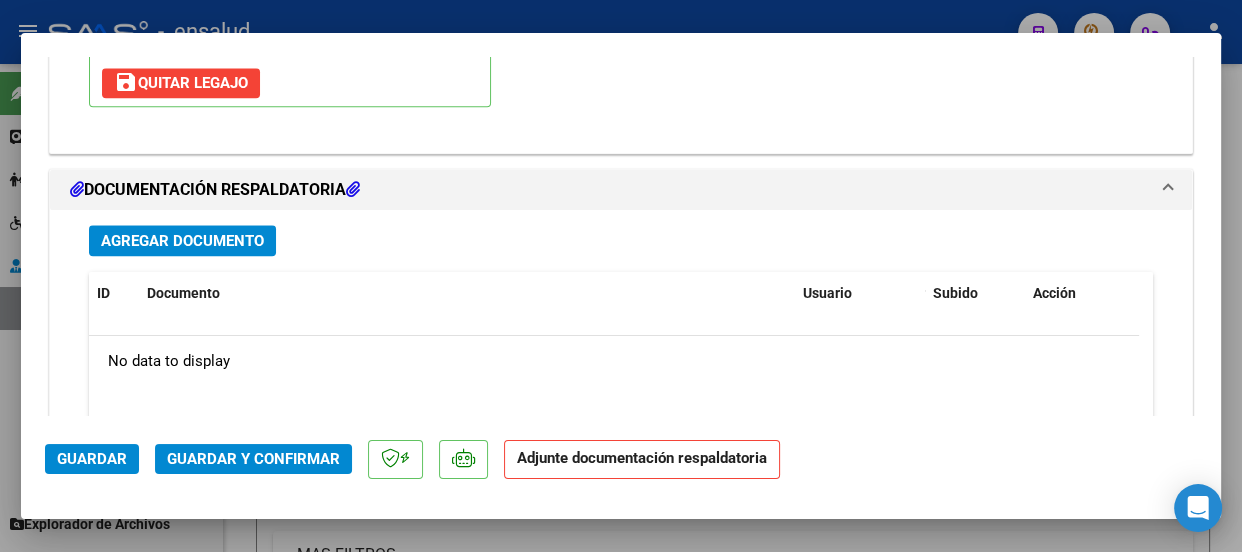 click on "Agregar Documento" at bounding box center [182, 241] 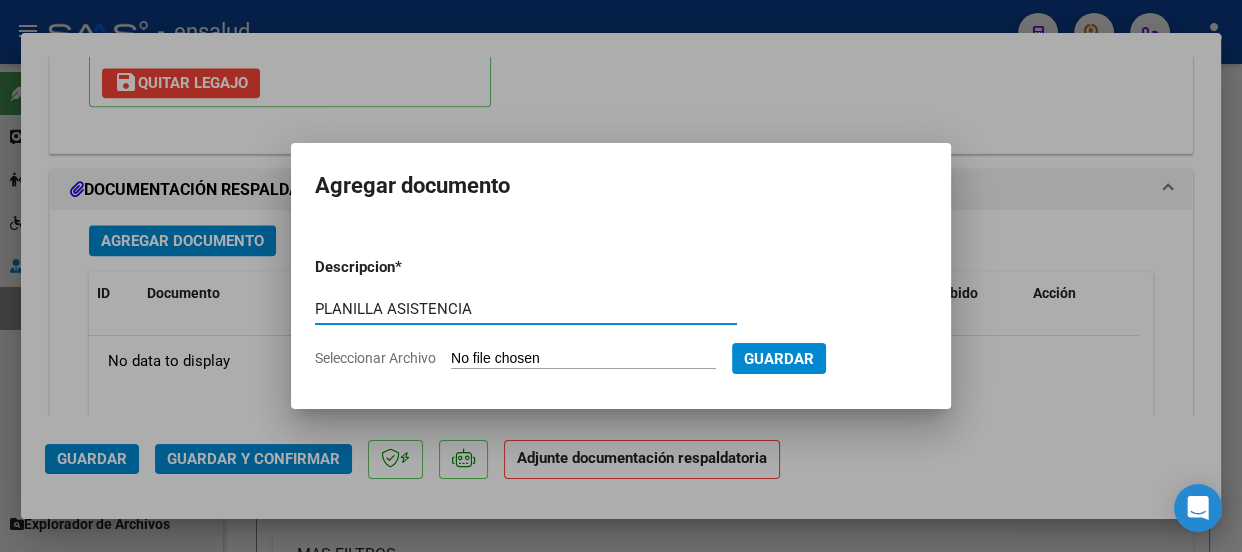 type on "PLANILLA ASISTENCIA" 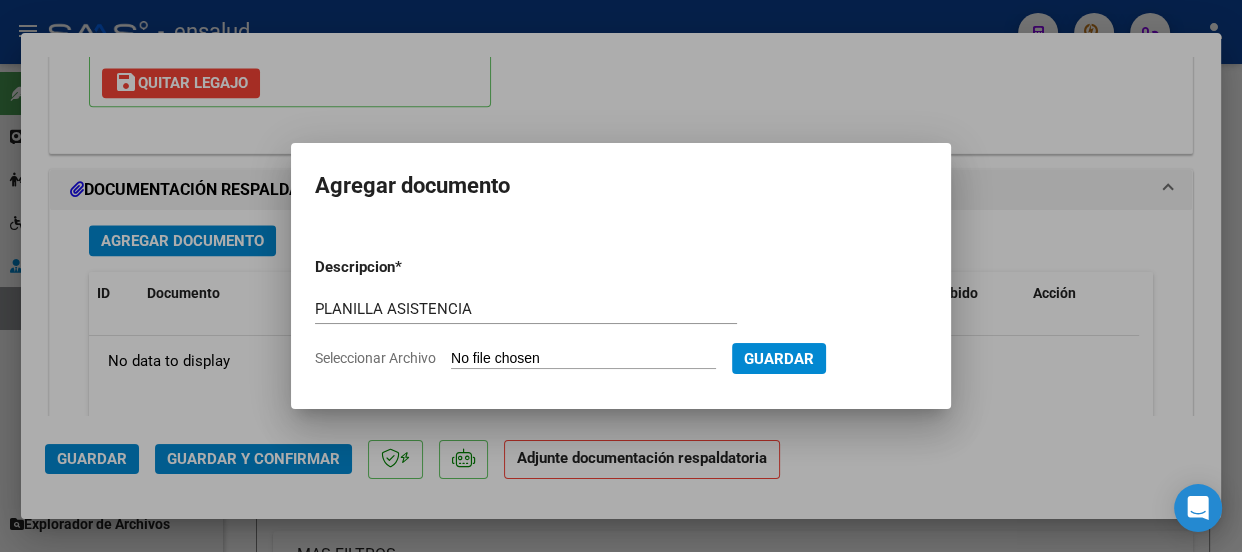 type on "C:\fakepath\FERREIRA BELTRAN_202507_90_N_MUSCHETTO AGUSTINA_2-471-PA.pdf" 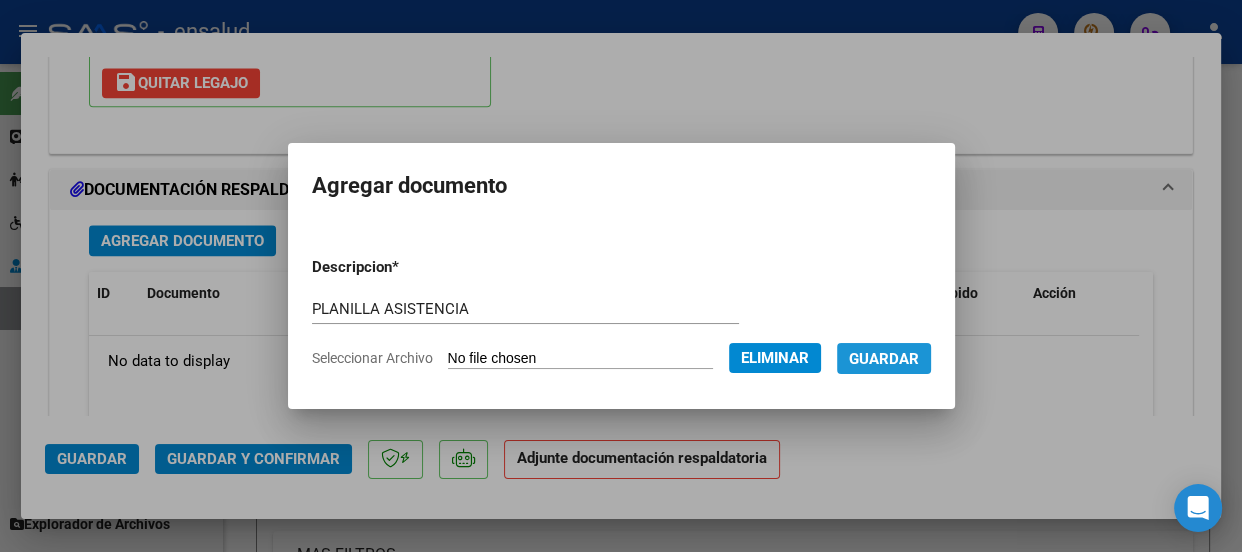click on "Guardar" at bounding box center (884, 359) 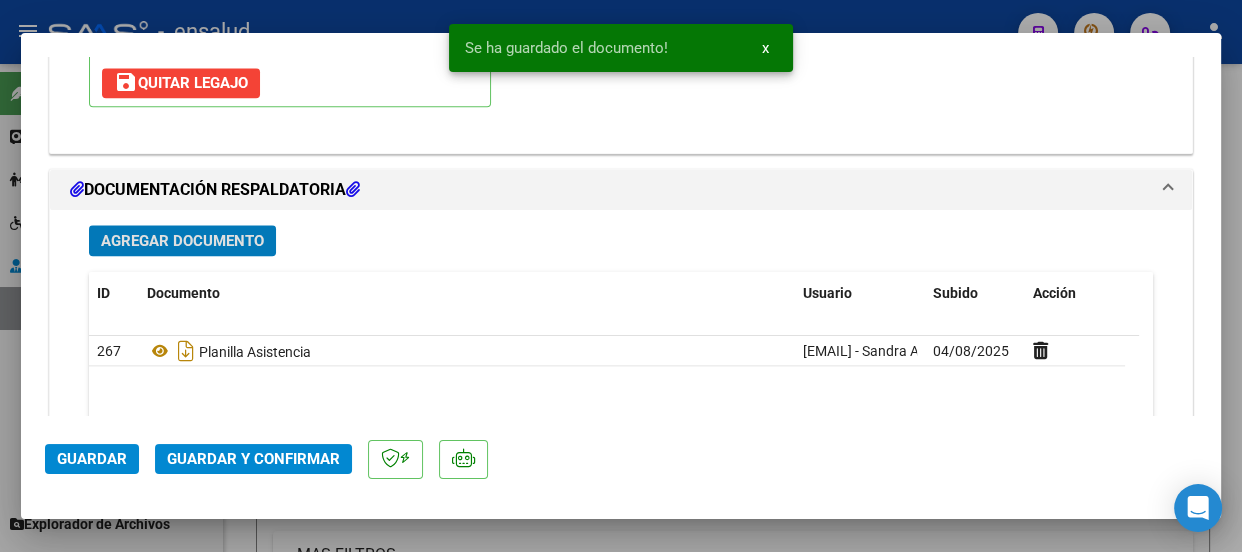 click on "Guardar y Confirmar" 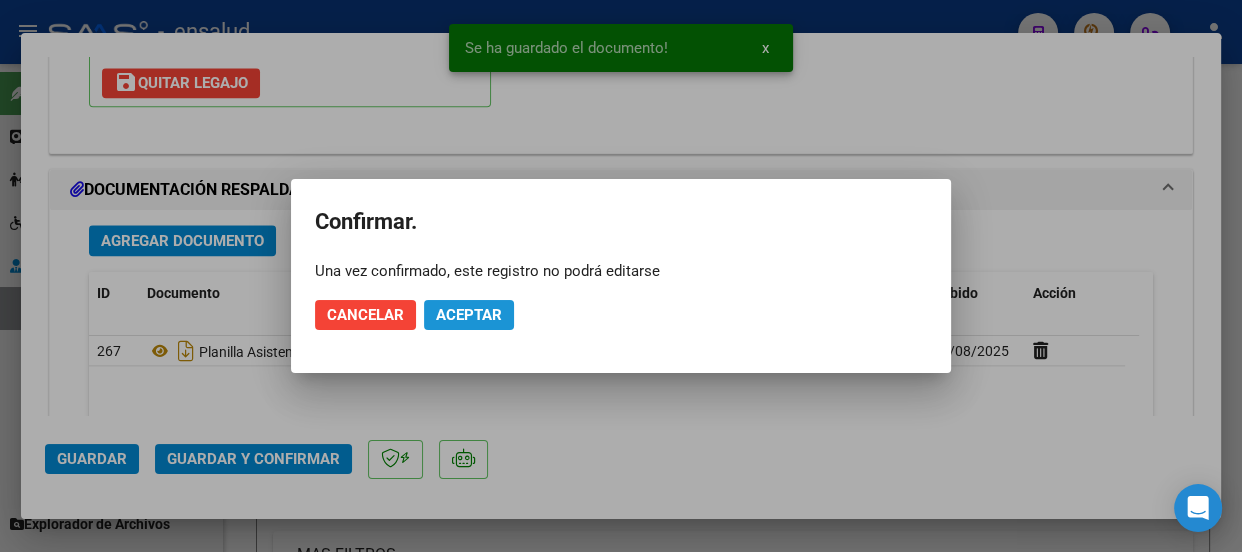 click on "Aceptar" 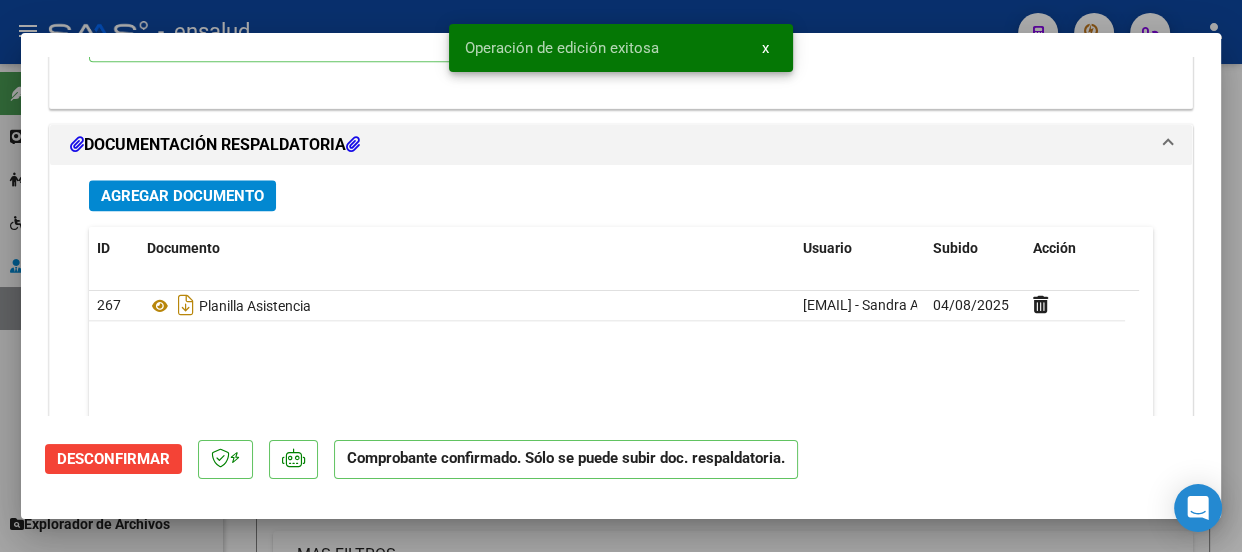 click on "x" at bounding box center (765, 48) 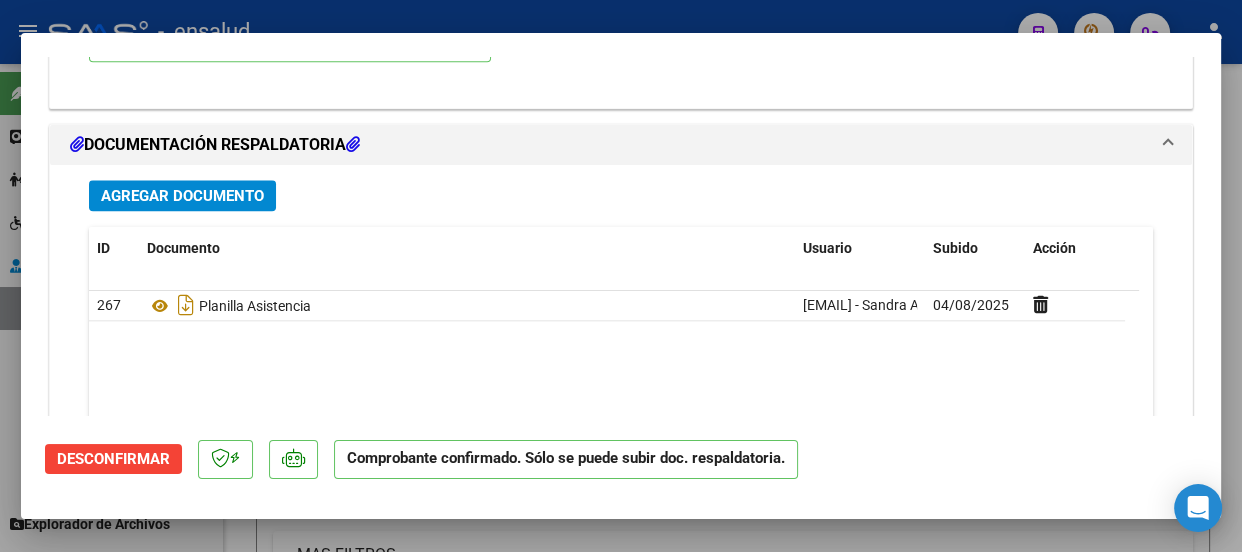 click at bounding box center [621, 276] 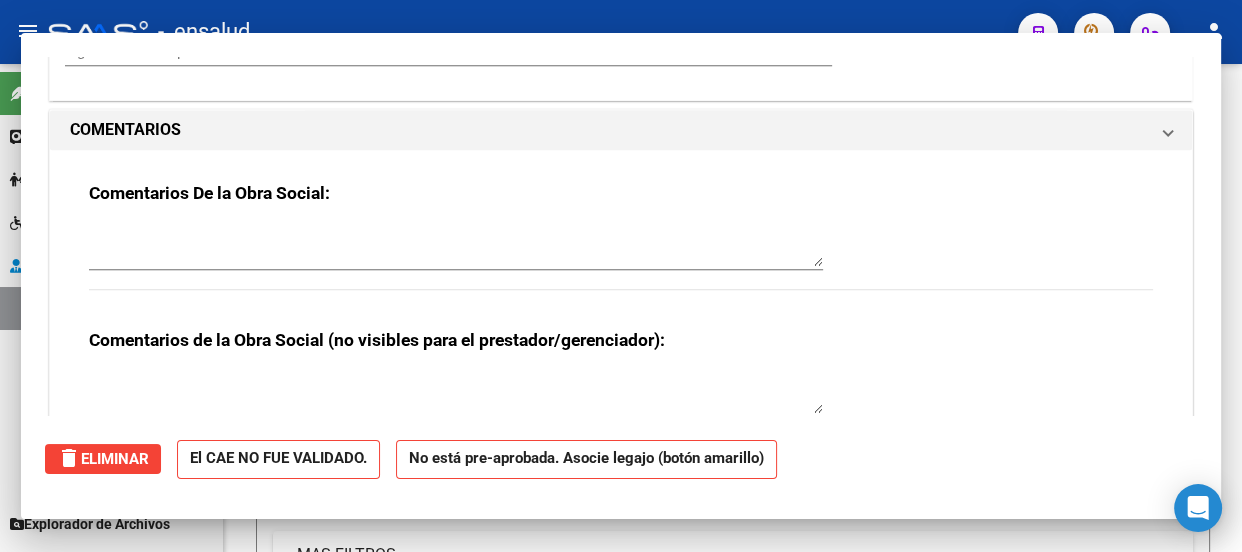 scroll, scrollTop: 0, scrollLeft: 0, axis: both 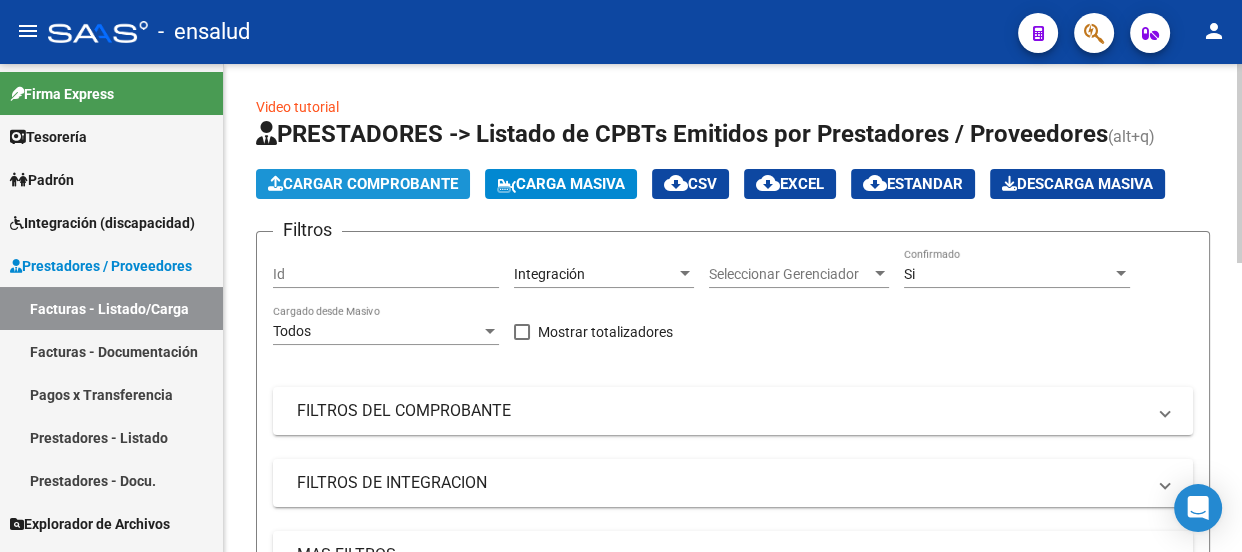 click on "Cargar Comprobante" 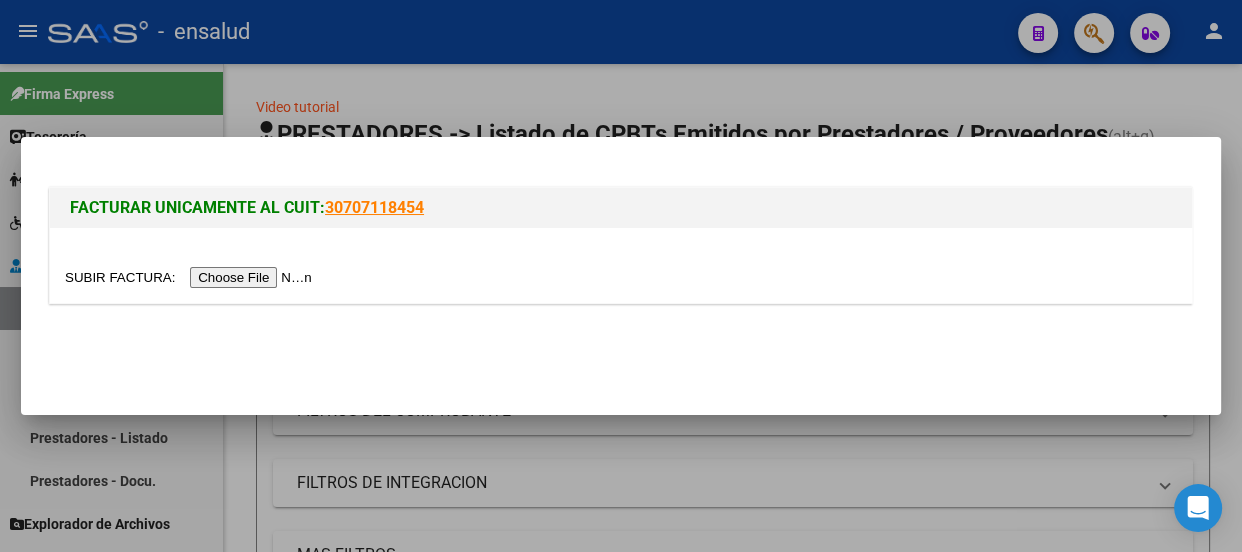 click at bounding box center (191, 277) 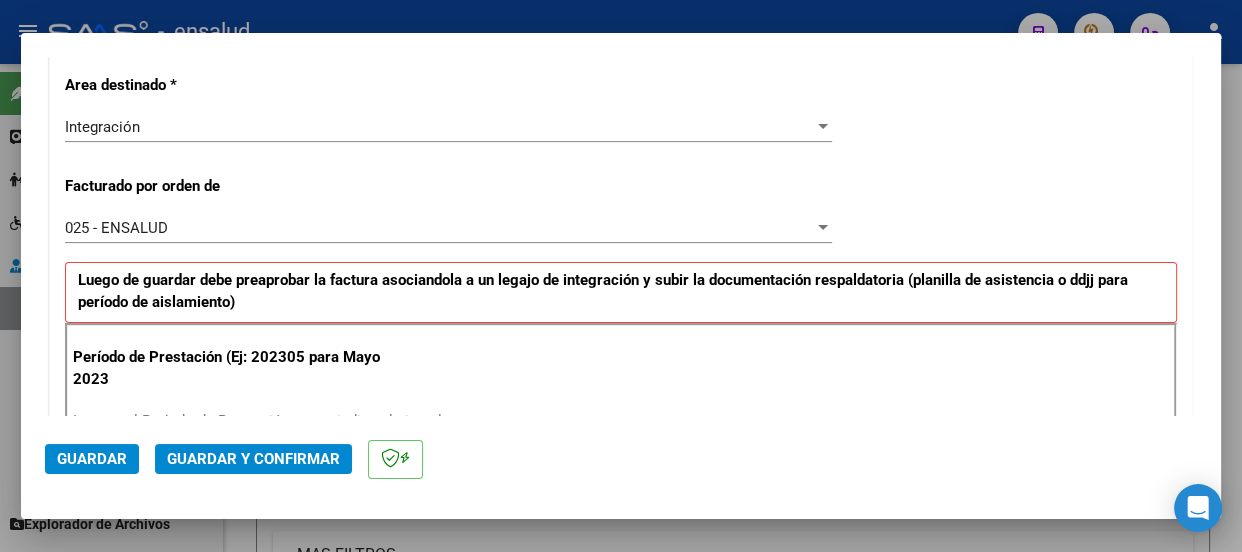 scroll, scrollTop: 636, scrollLeft: 0, axis: vertical 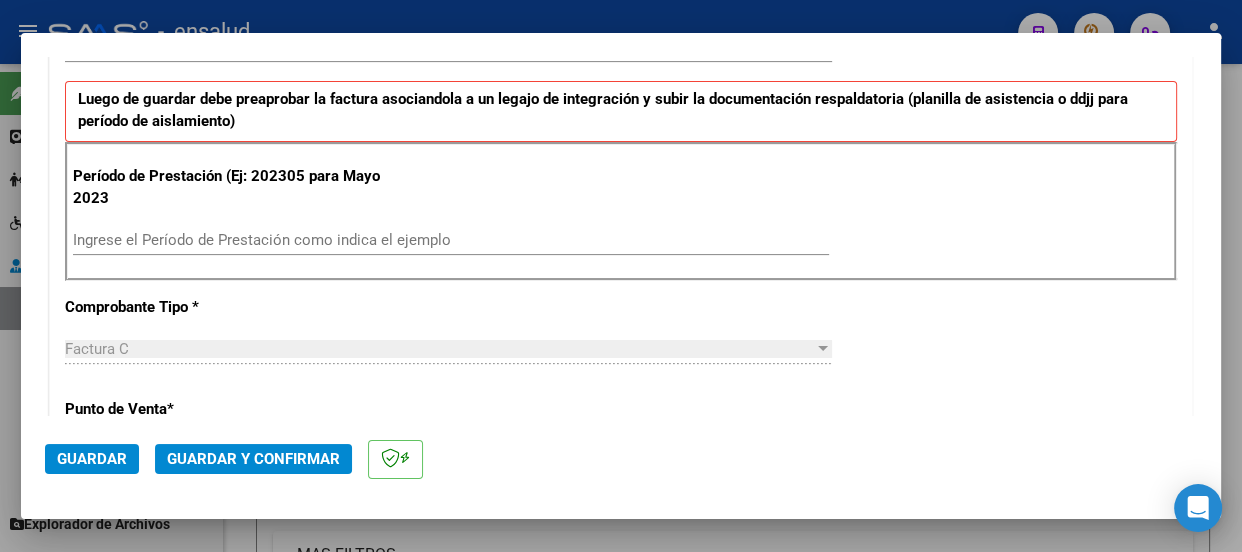 click on "Ingrese el Período de Prestación como indica el ejemplo" at bounding box center [451, 240] 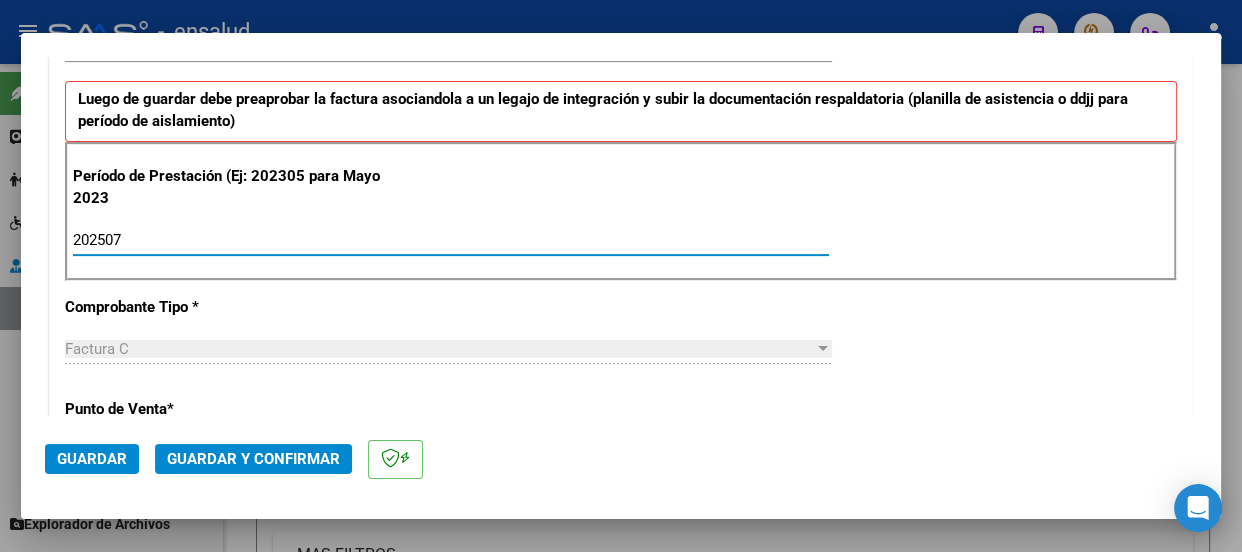 type on "202507" 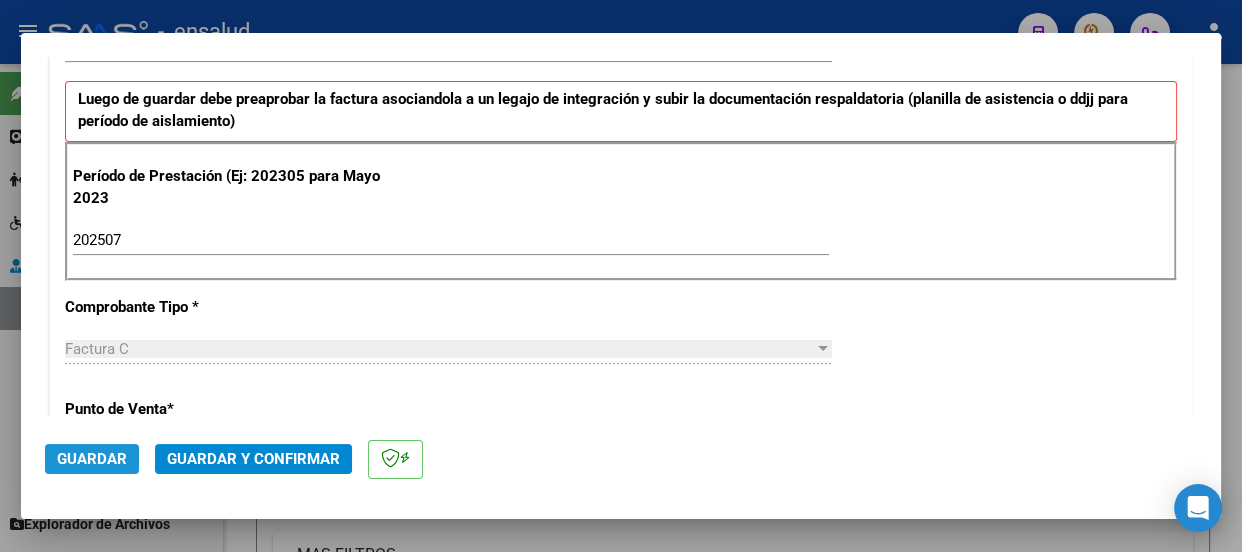 click on "Guardar" 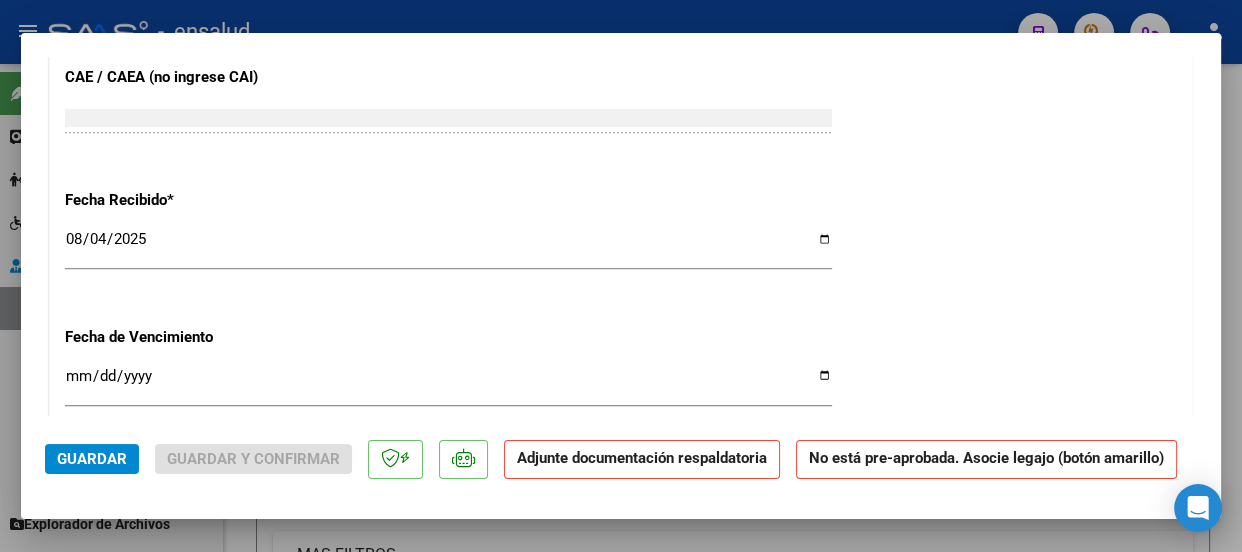scroll, scrollTop: 1818, scrollLeft: 0, axis: vertical 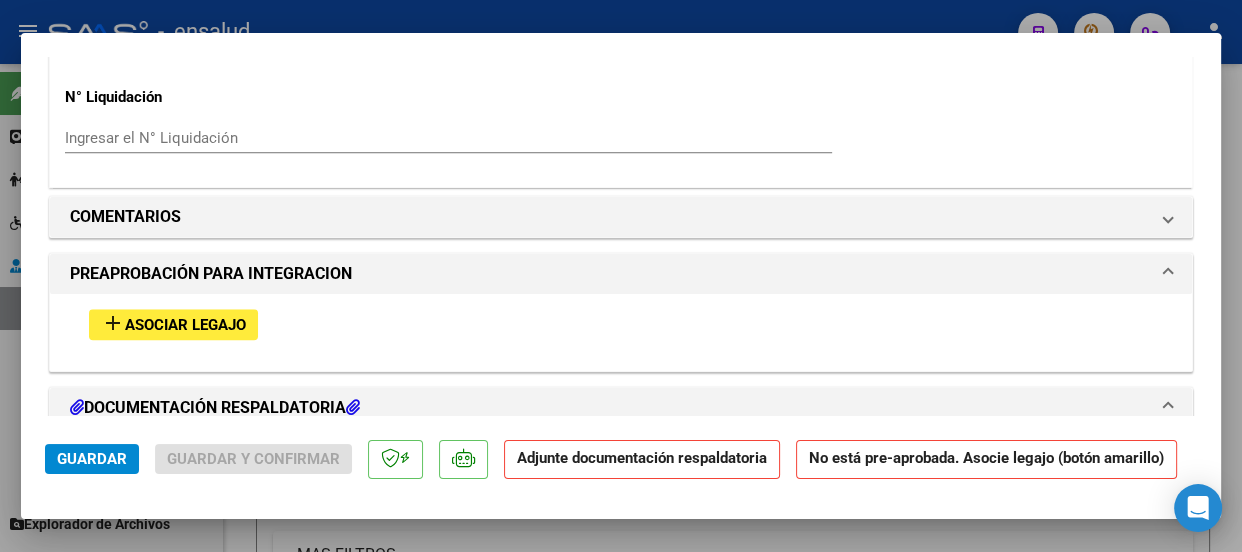 click on "Asociar Legajo" at bounding box center (185, 325) 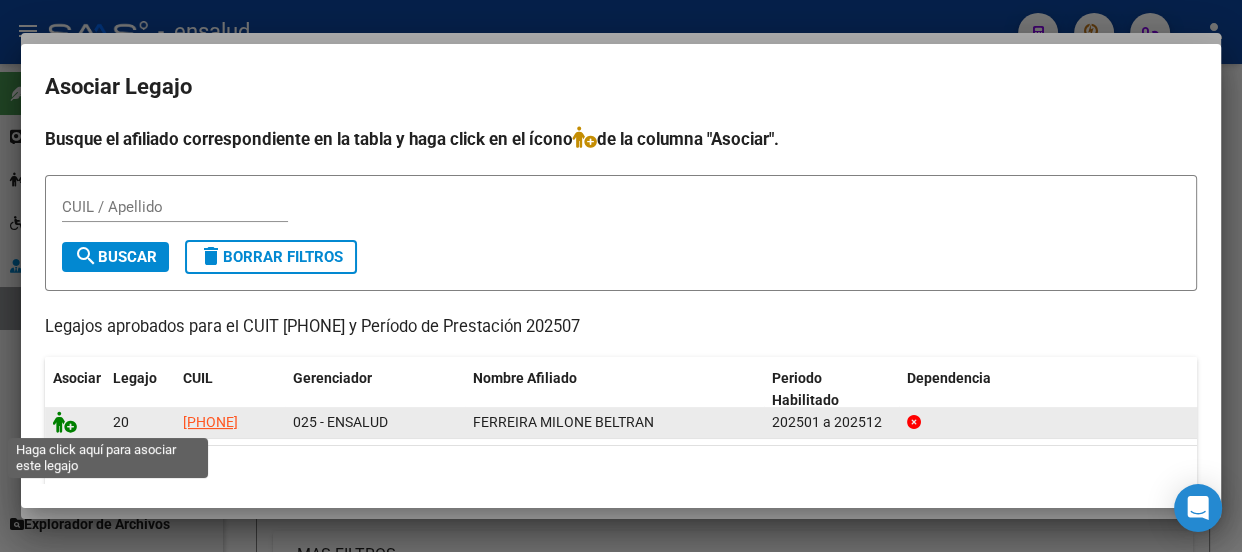 click 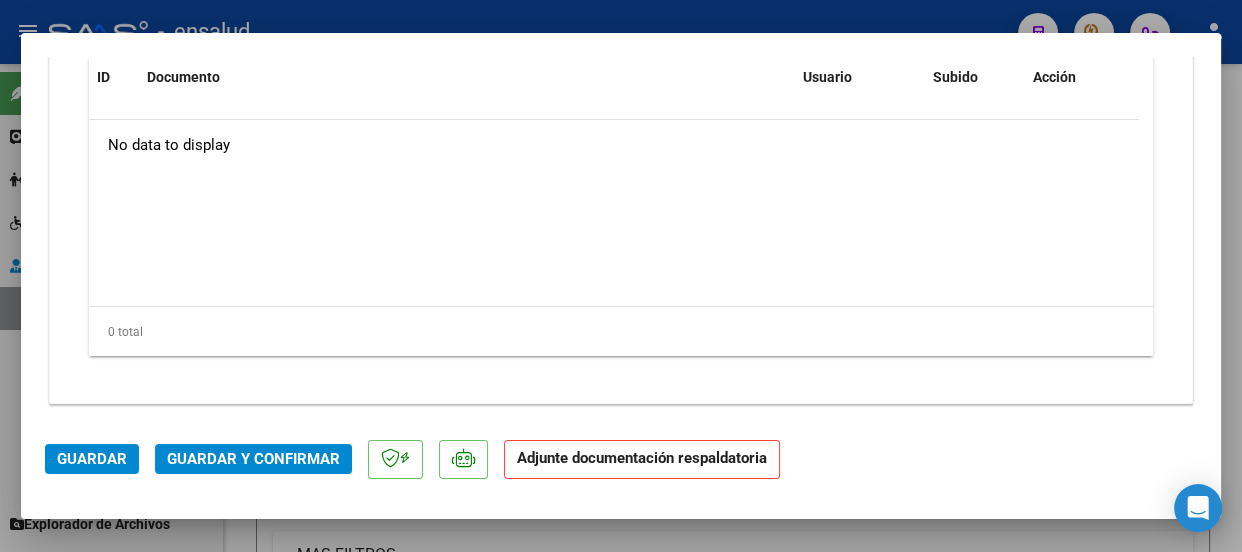 scroll, scrollTop: 2269, scrollLeft: 0, axis: vertical 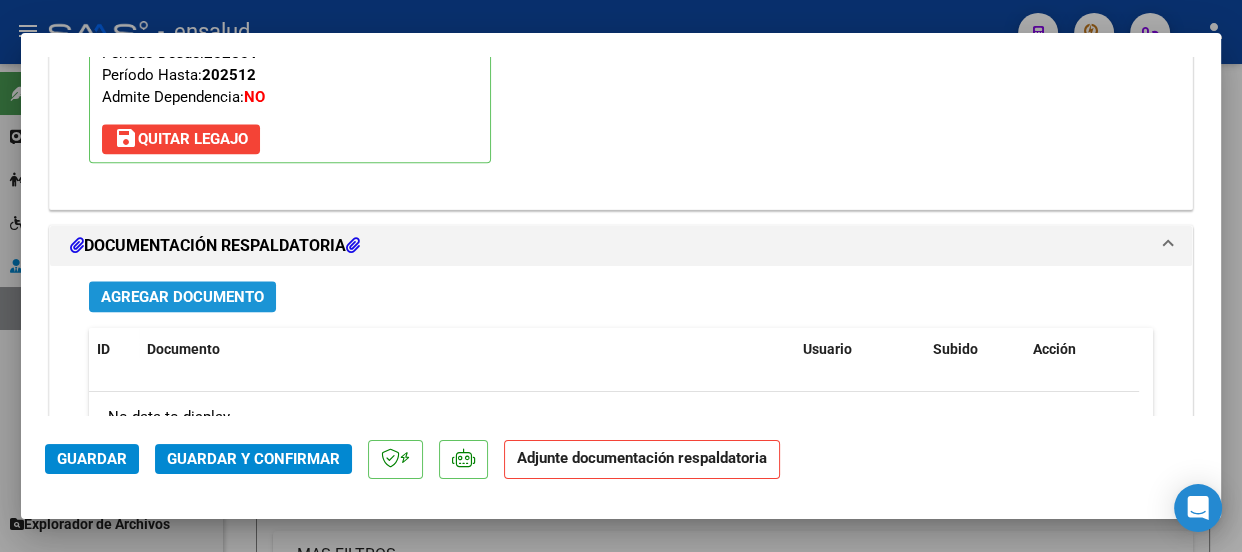 click on "Agregar Documento" at bounding box center (182, 297) 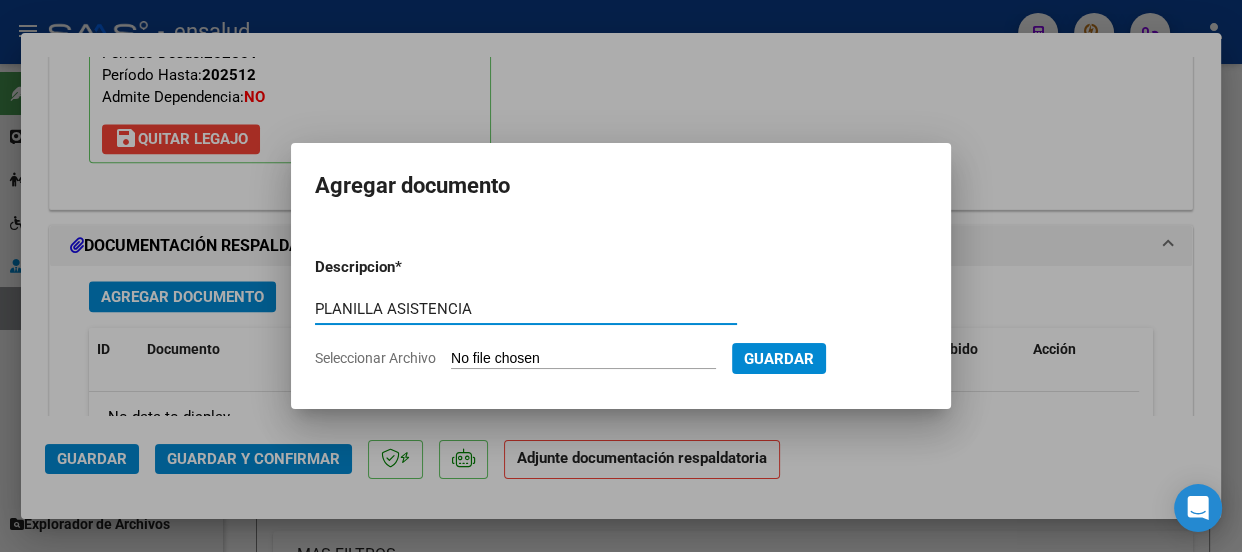 type on "PLANILLA ASISTENCIA" 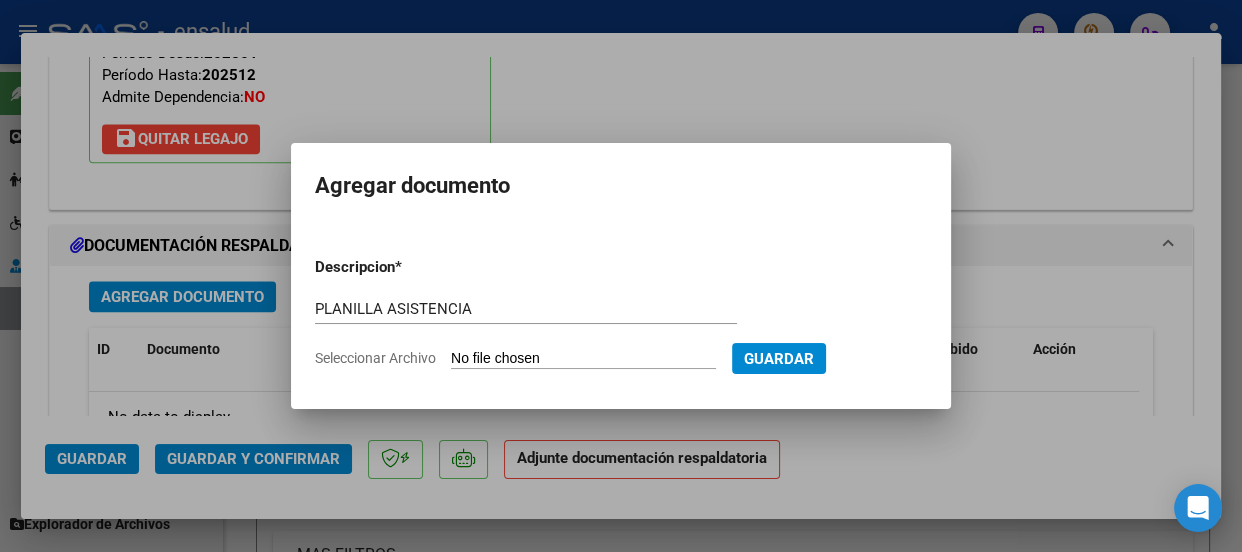 type on "C:\fakepath\FERREIRA BELTRAN_202507_90_N_HURRELL BRENDA_2-619-PA.pdf" 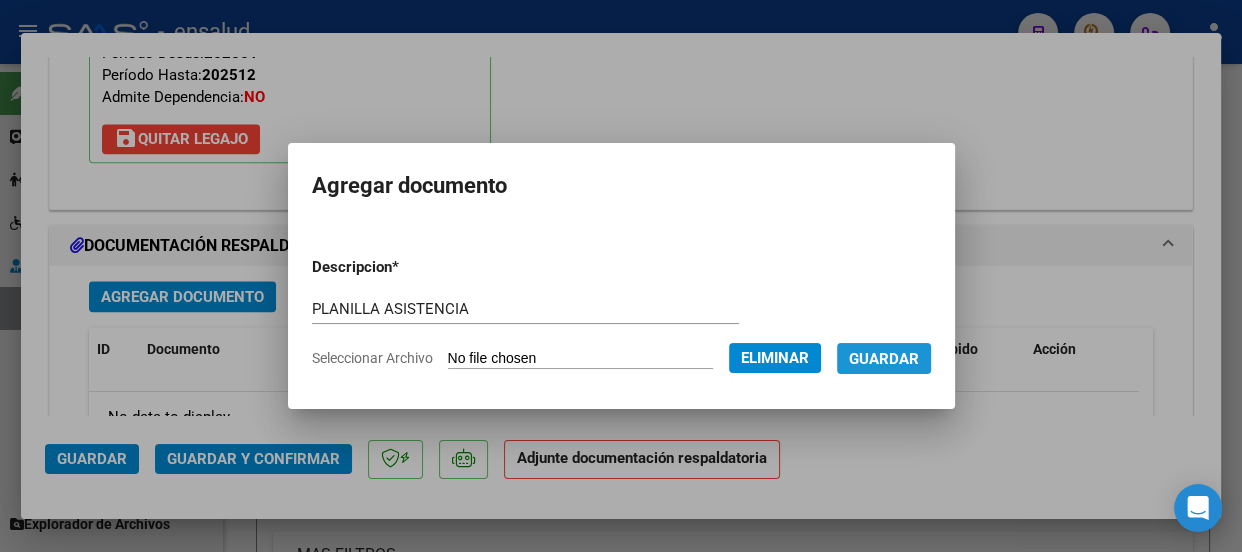 click on "Guardar" at bounding box center (884, 359) 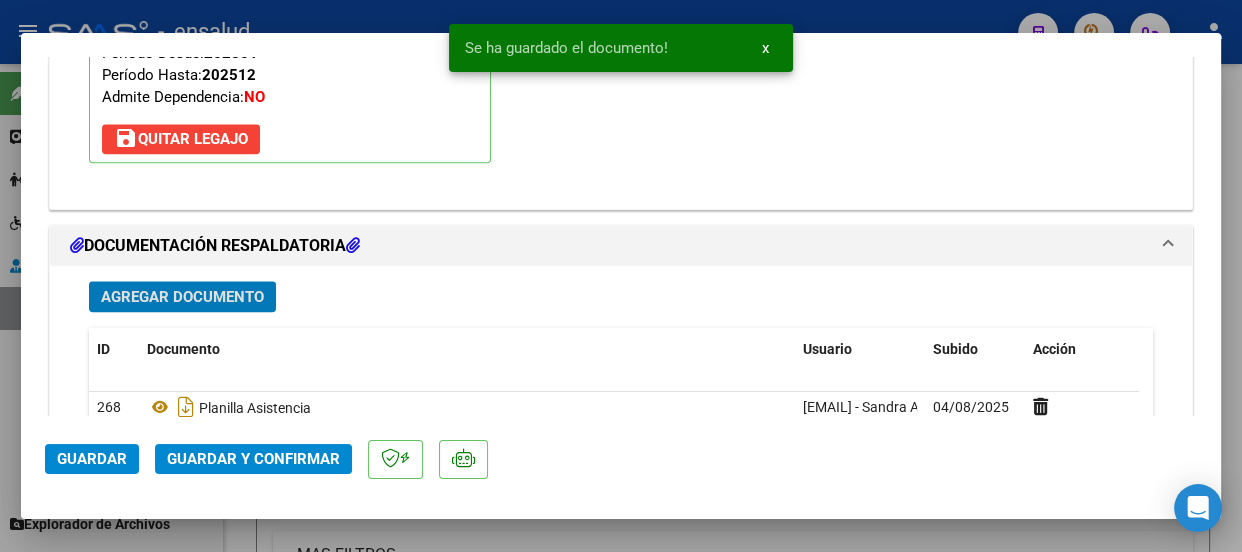 click on "Guardar y Confirmar" 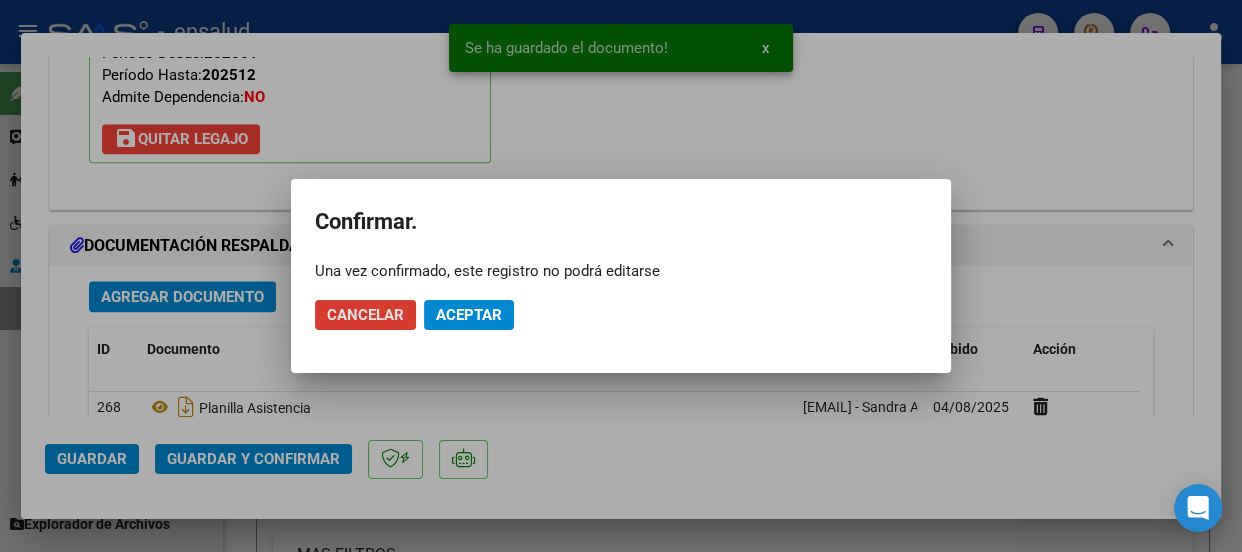 click on "Aceptar" 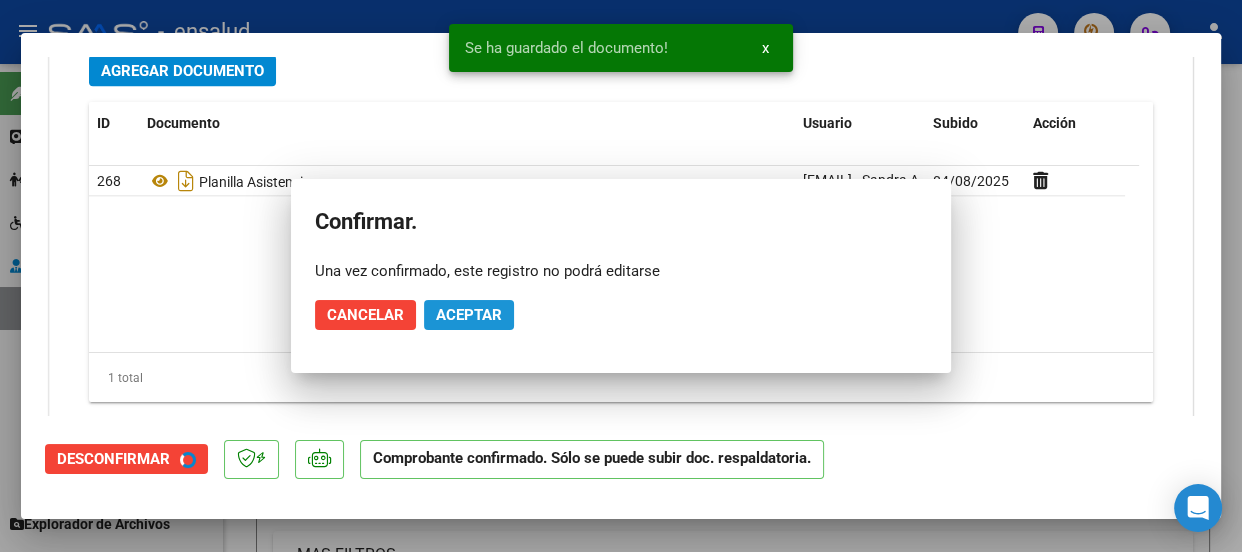 scroll, scrollTop: 2089, scrollLeft: 0, axis: vertical 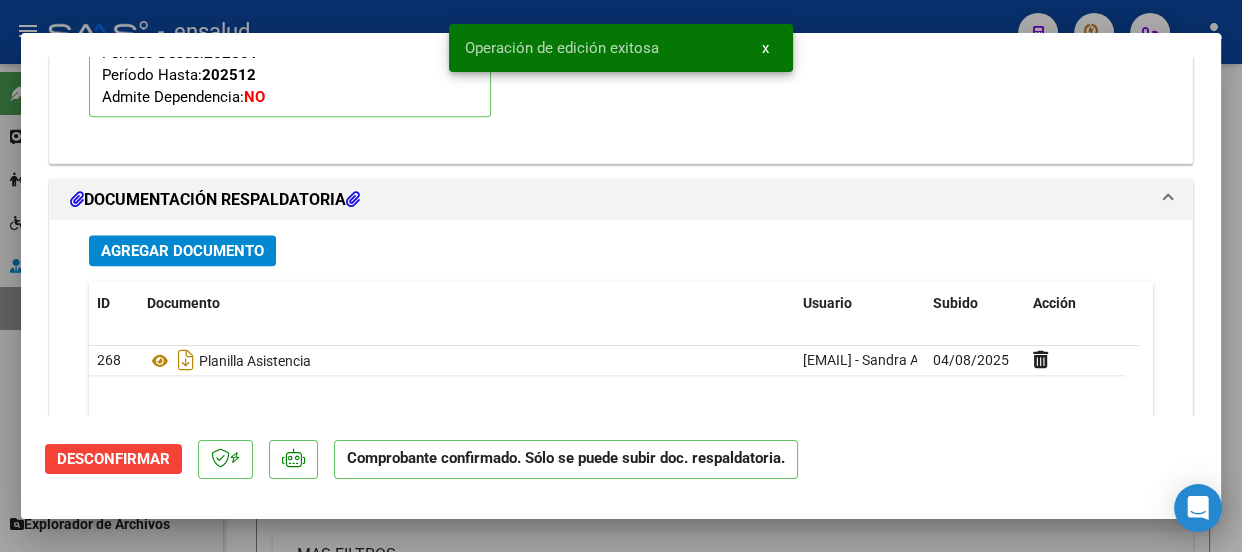 click on "x" at bounding box center [765, 48] 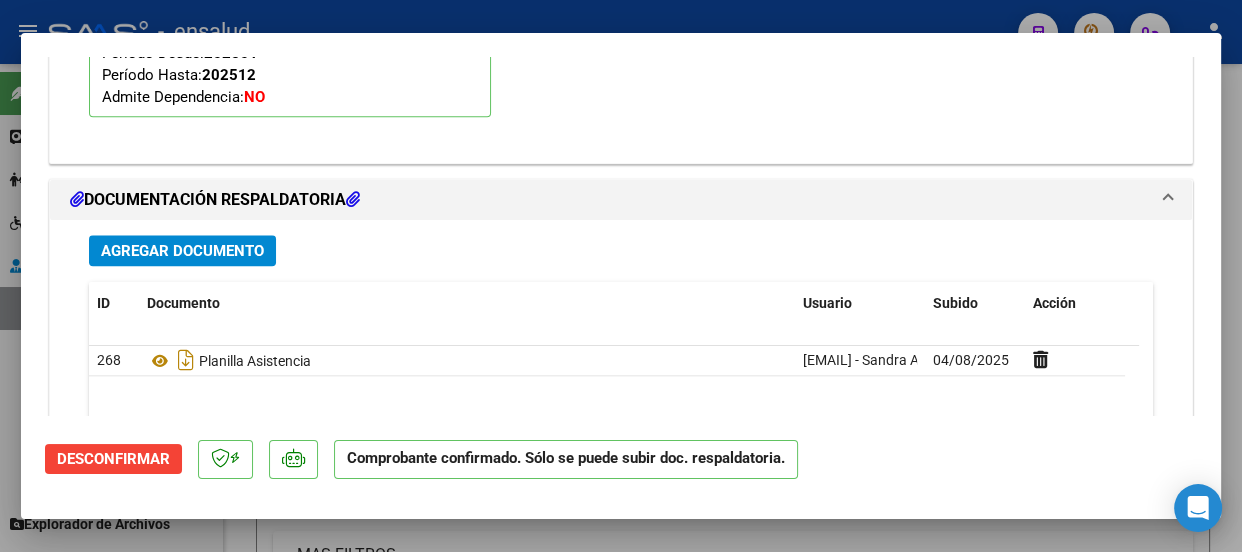 click at bounding box center [621, 276] 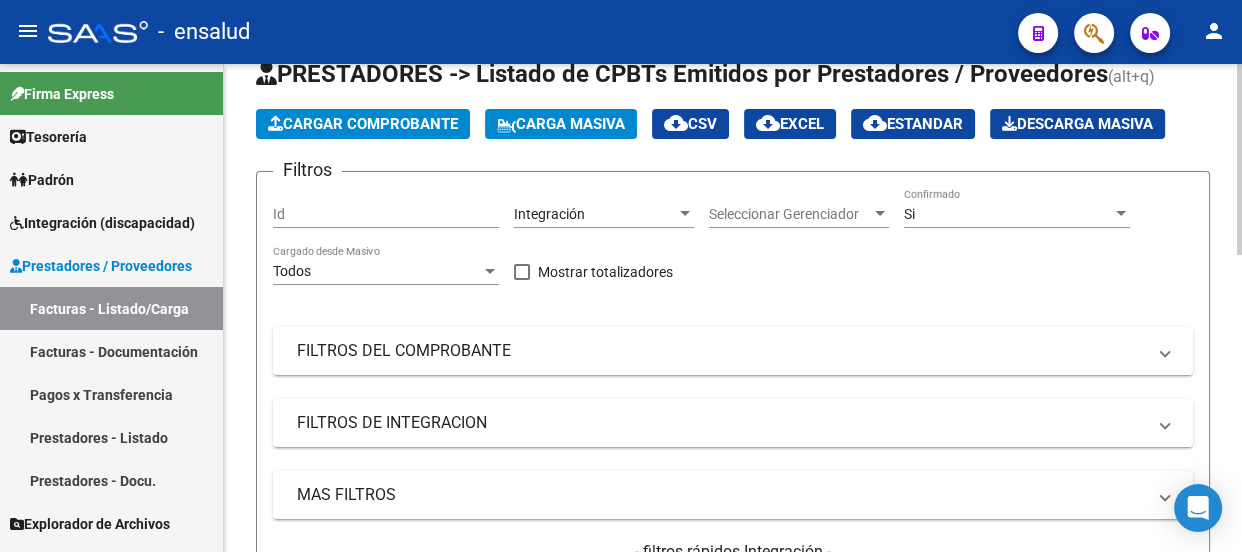 scroll, scrollTop: 0, scrollLeft: 0, axis: both 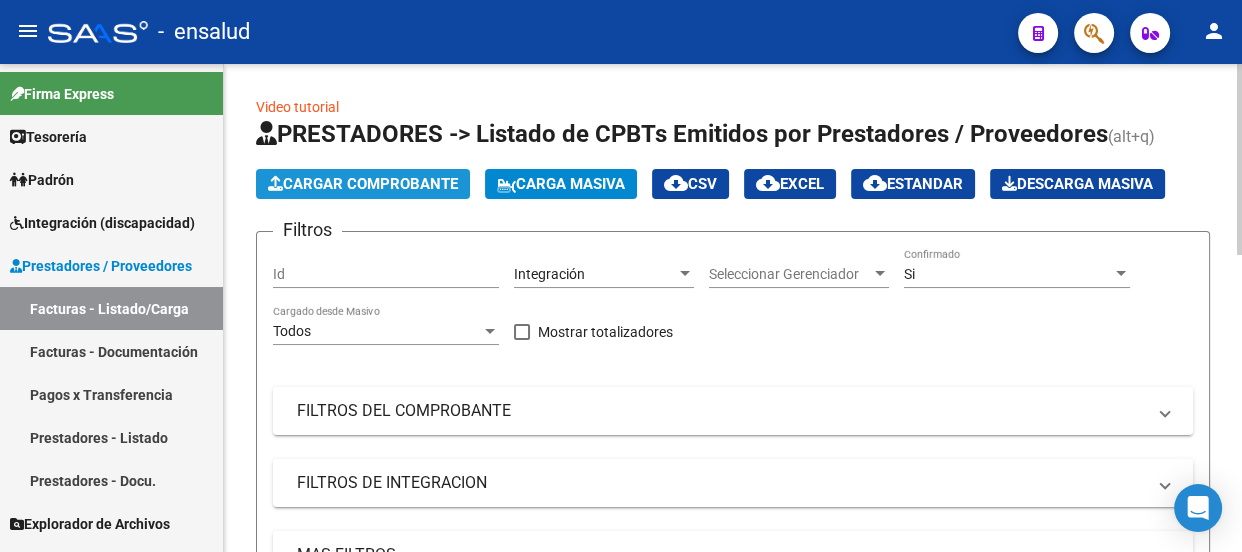 click on "Cargar Comprobante" 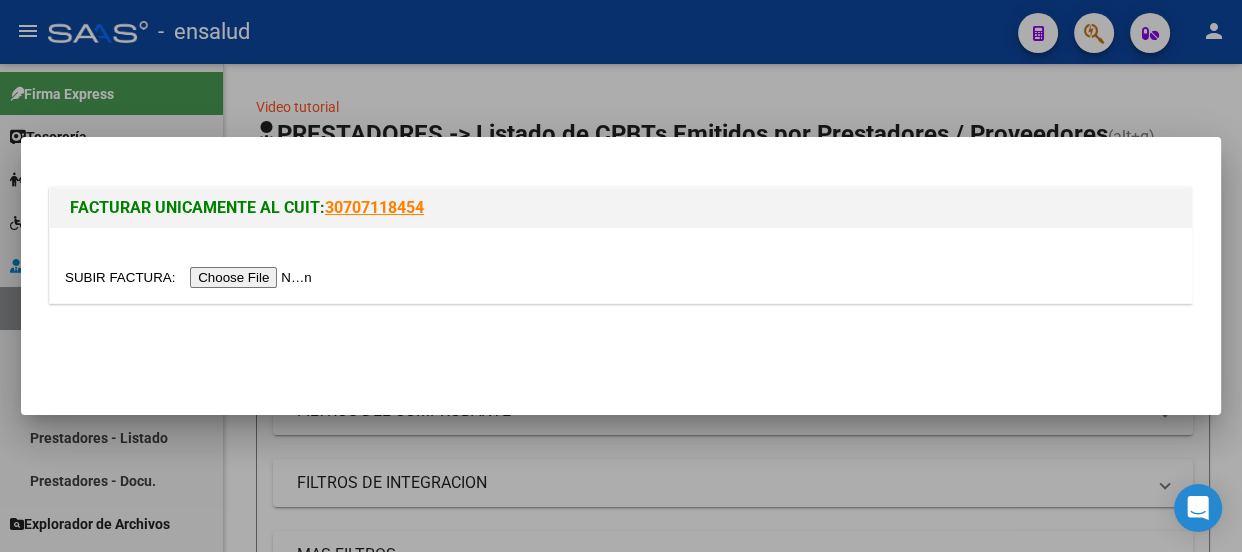 click at bounding box center (191, 277) 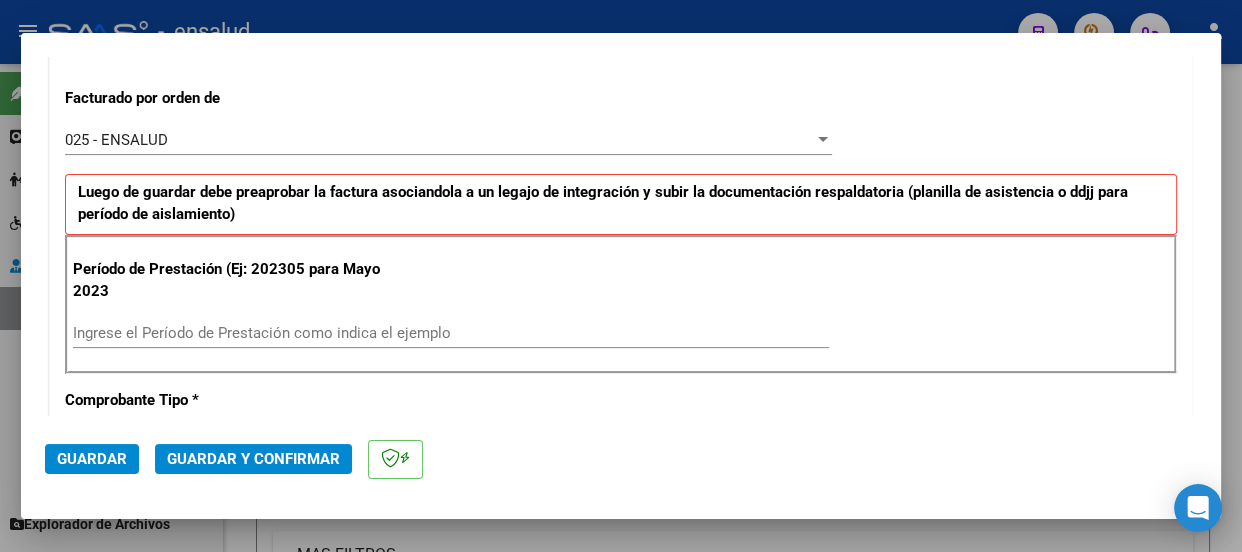 scroll, scrollTop: 545, scrollLeft: 0, axis: vertical 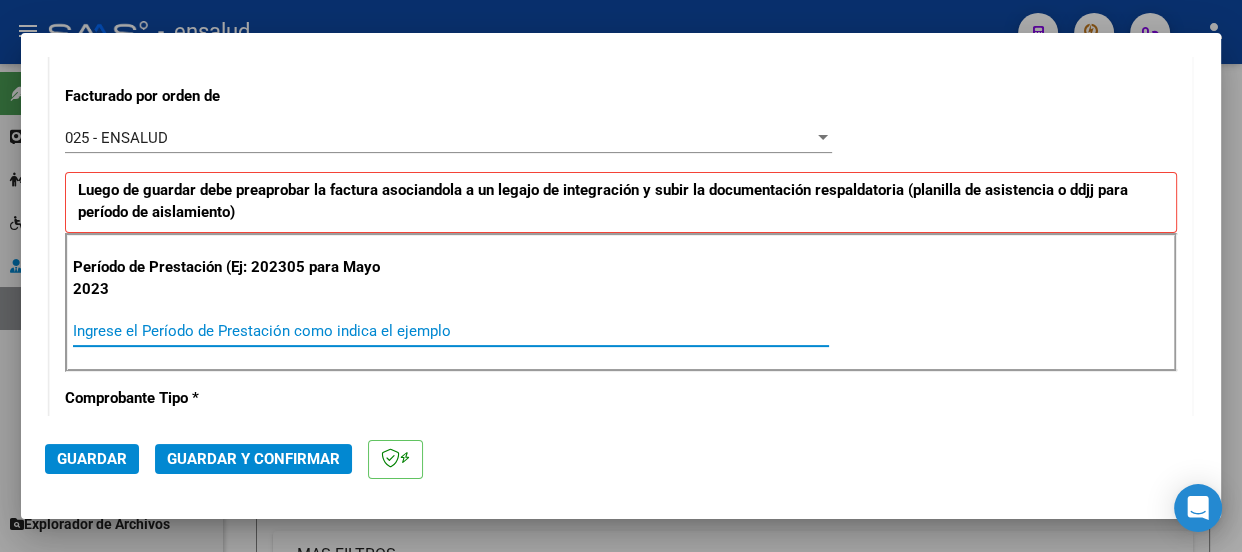 click on "Ingrese el Período de Prestación como indica el ejemplo" at bounding box center [451, 331] 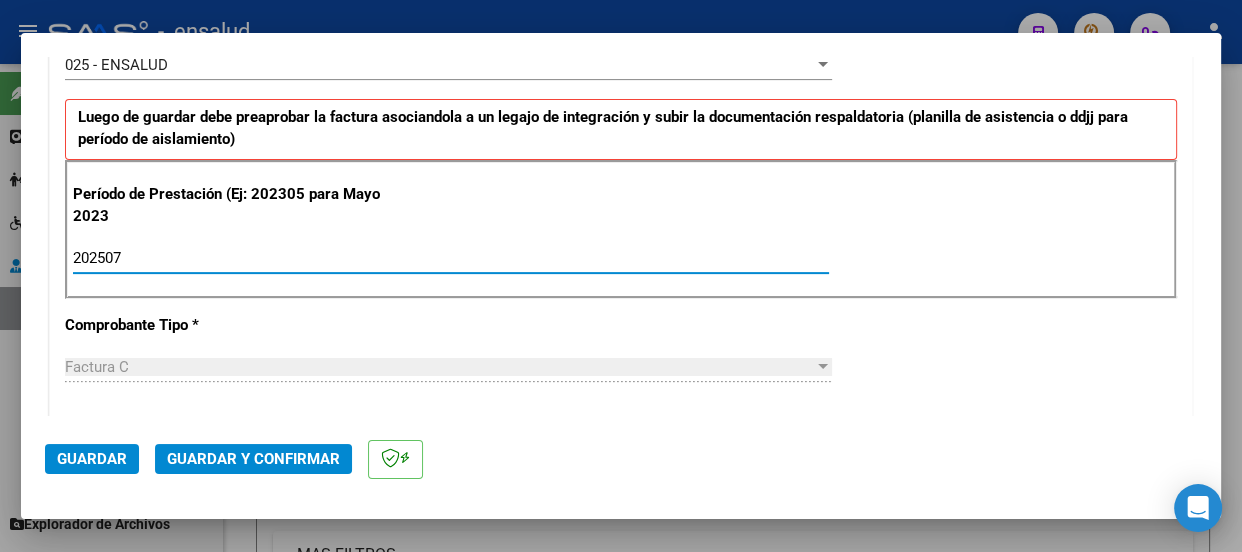scroll, scrollTop: 818, scrollLeft: 0, axis: vertical 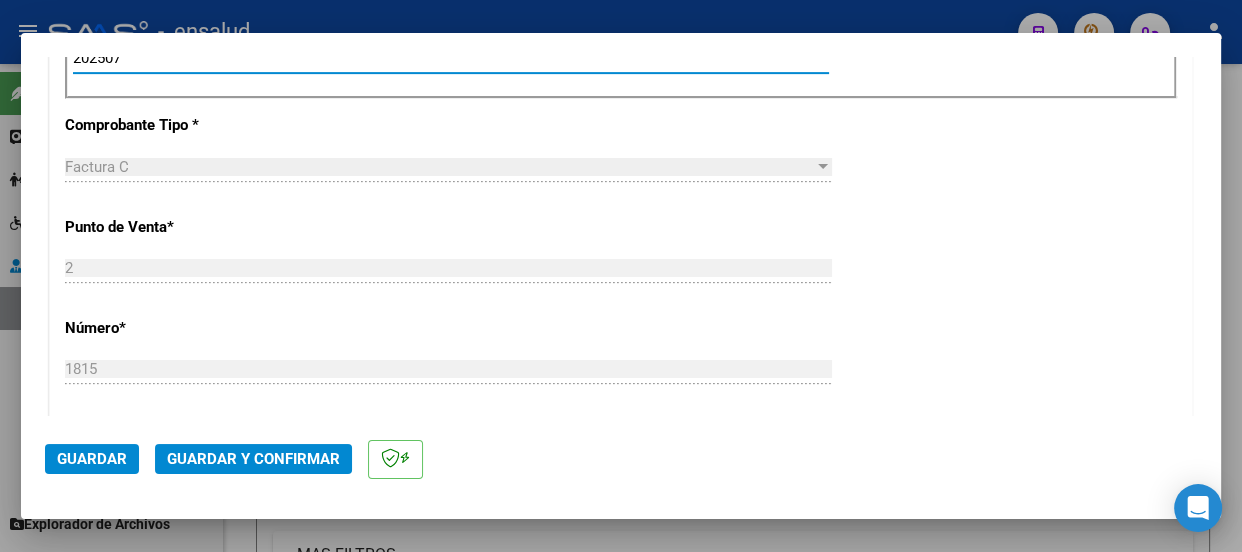 type on "202507" 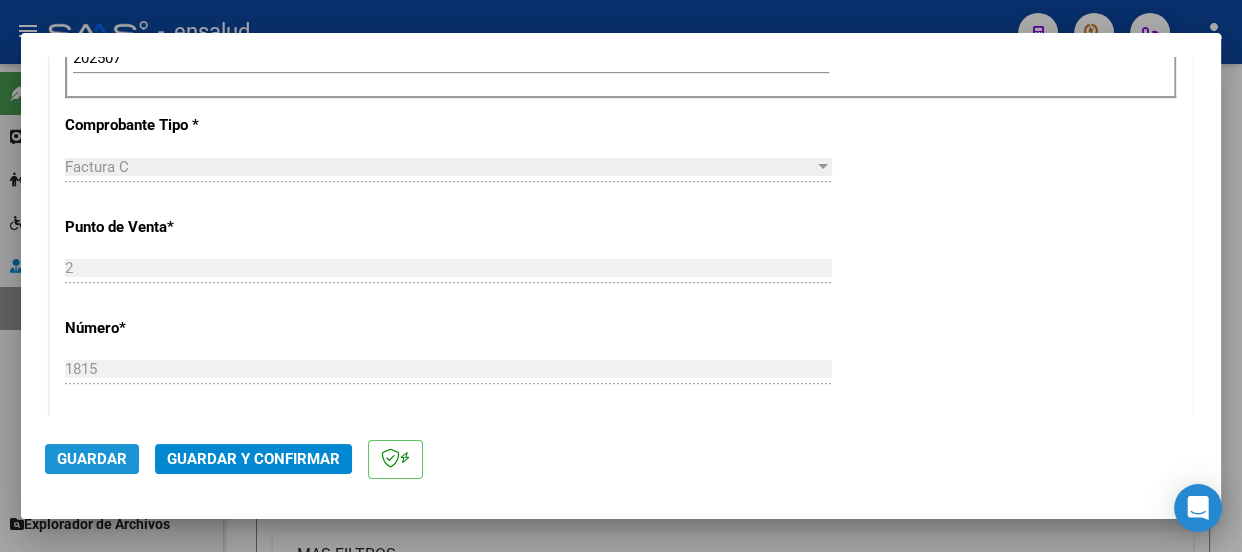 click on "Guardar" 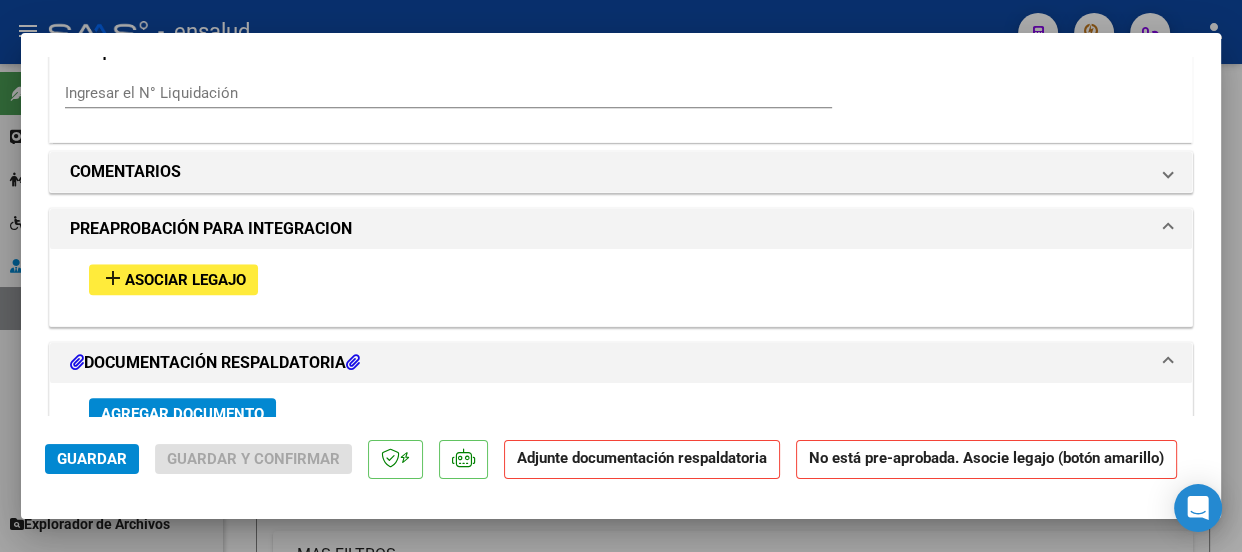 scroll, scrollTop: 1909, scrollLeft: 0, axis: vertical 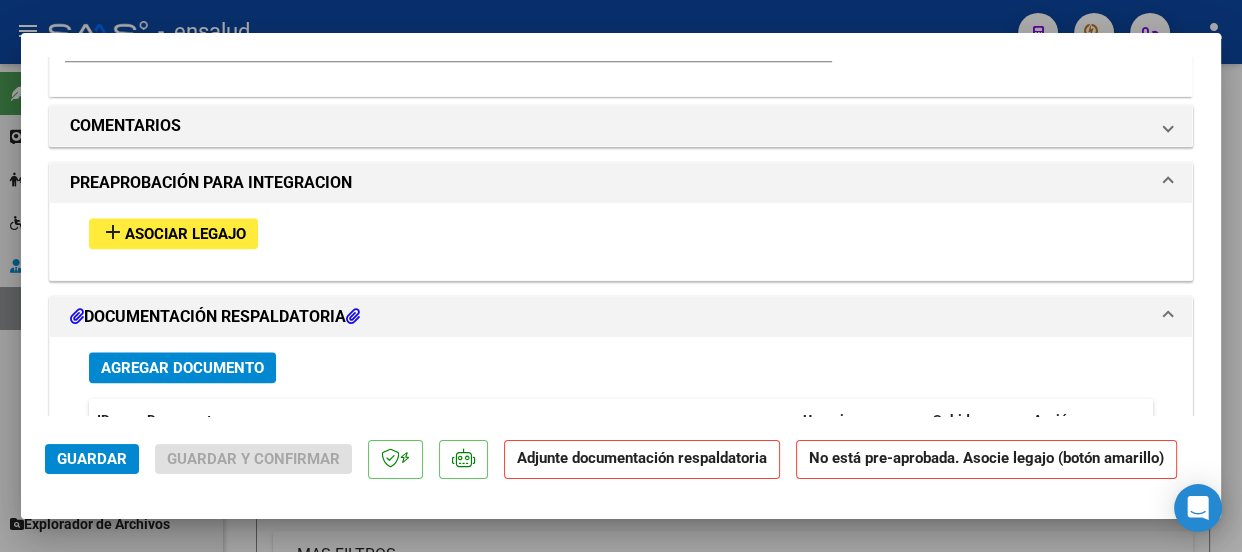 click on "Asociar Legajo" at bounding box center (185, 234) 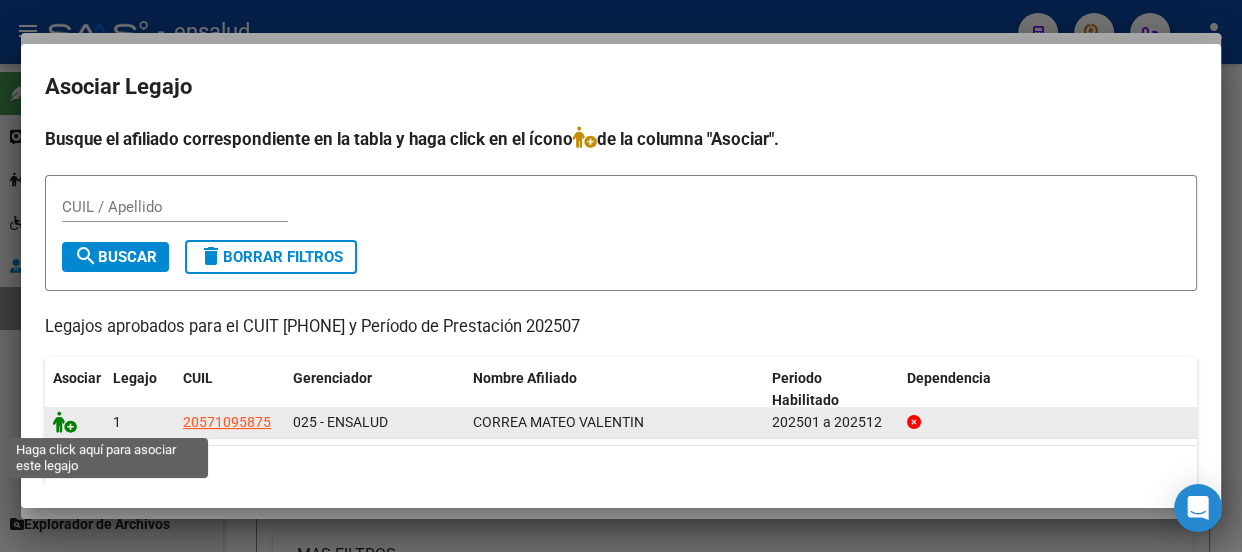 click 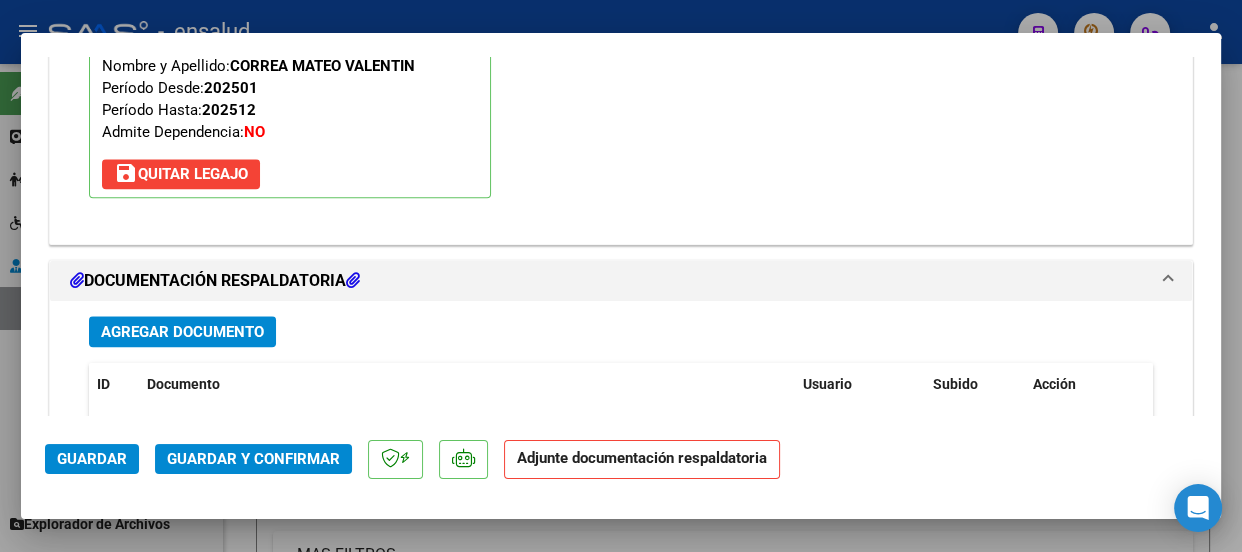 scroll, scrollTop: 2325, scrollLeft: 0, axis: vertical 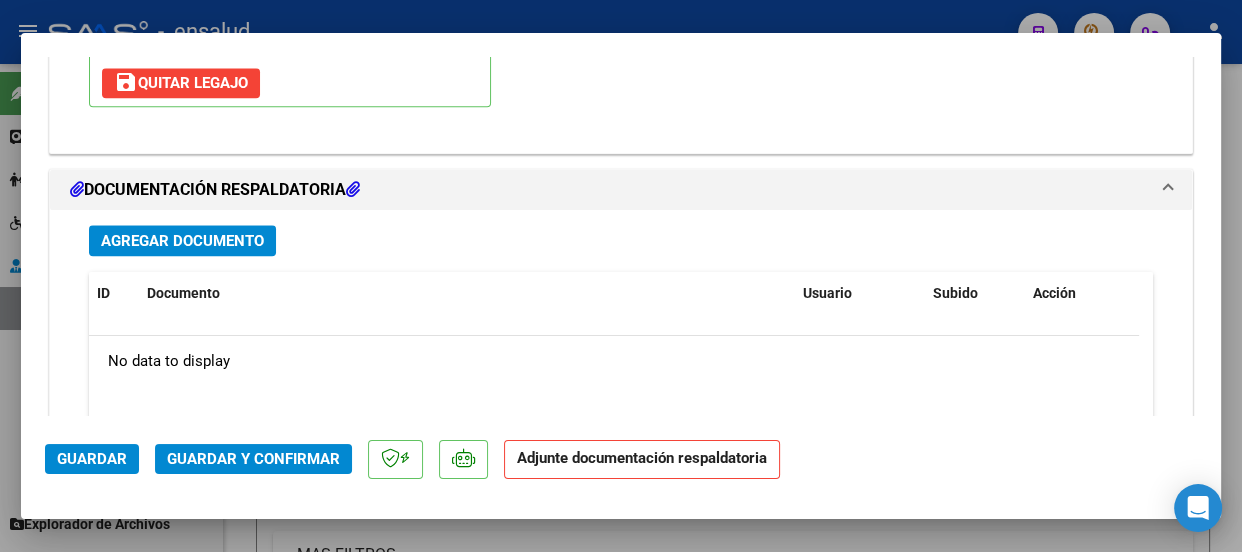 click on "Agregar Documento" at bounding box center [182, 241] 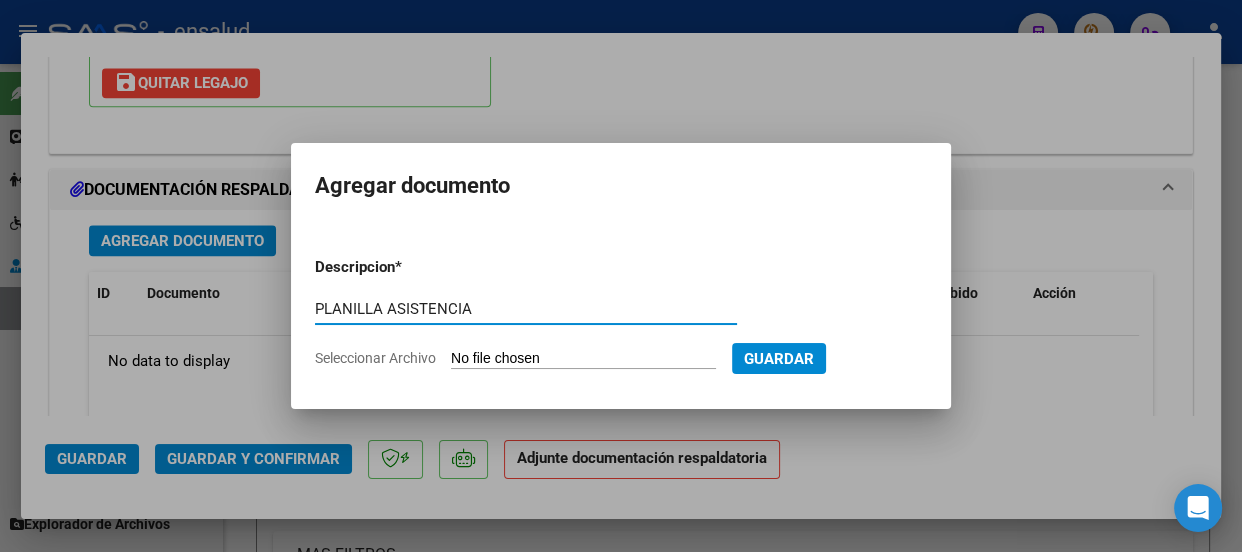 type on "PLANILLA ASISTENCIA" 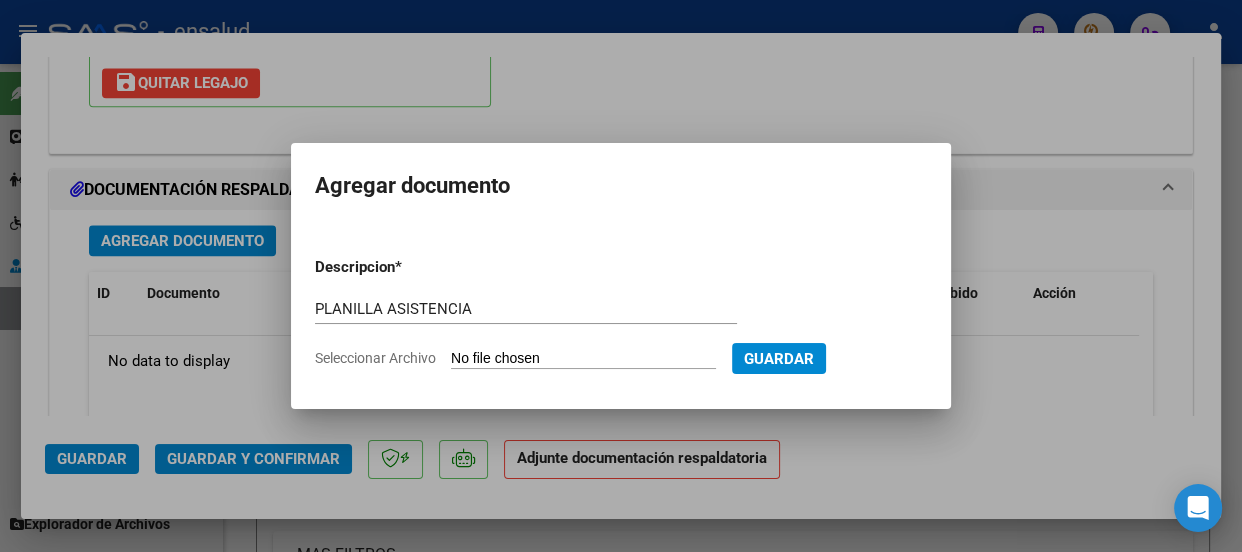 type on "C:\fakepath\CORREA MATEO_202507_90_N_ALVAREZ PAULA_2_1815-PA.pdf" 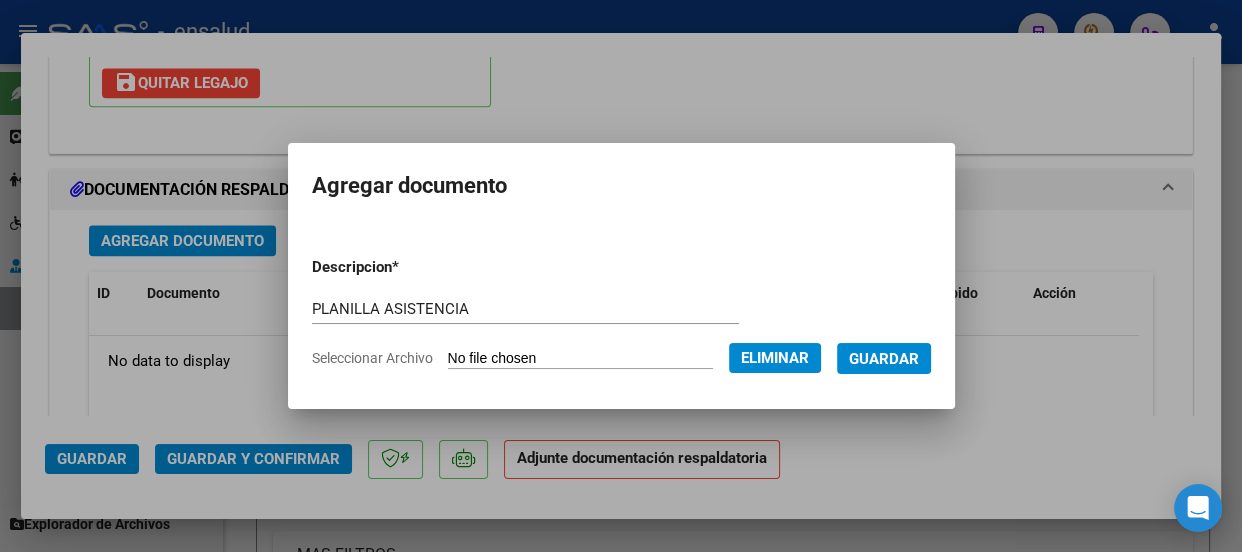 click on "Guardar" at bounding box center [884, 359] 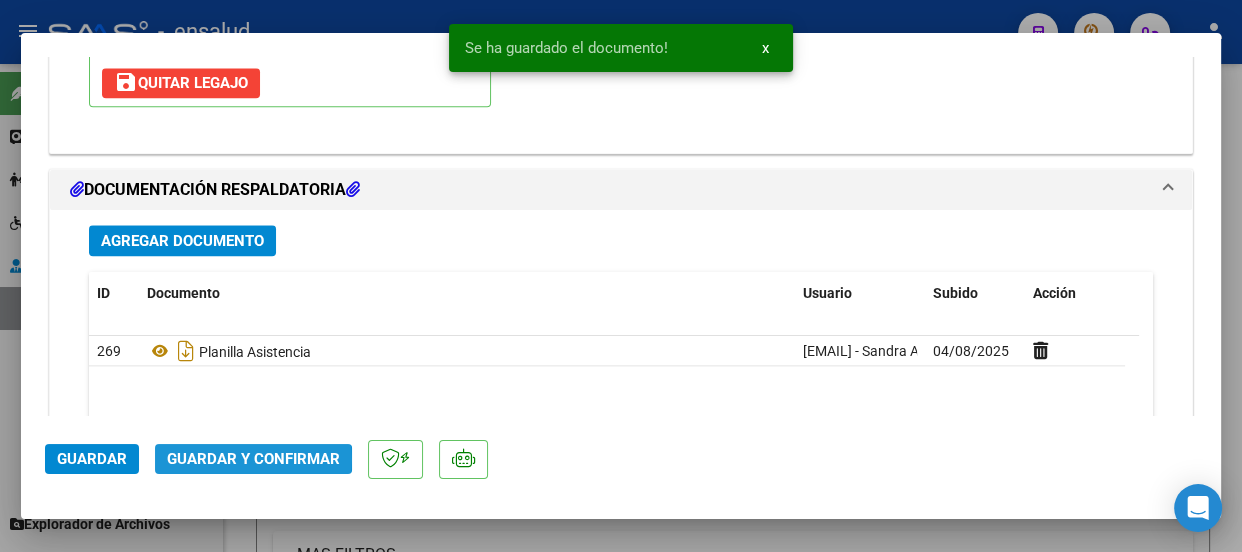 click on "Guardar y Confirmar" 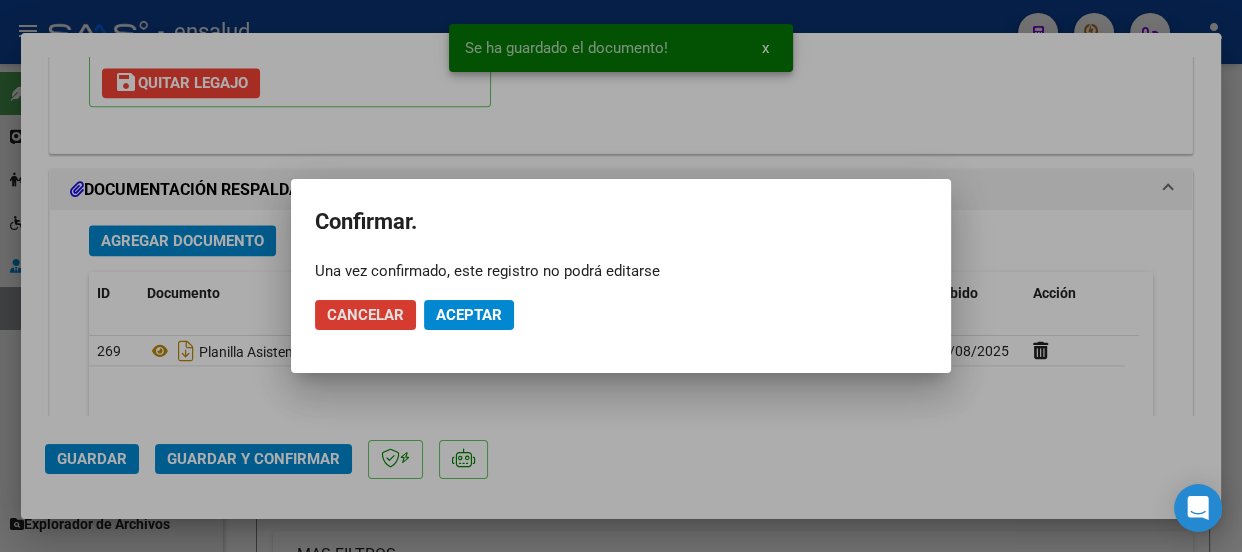 click on "Aceptar" 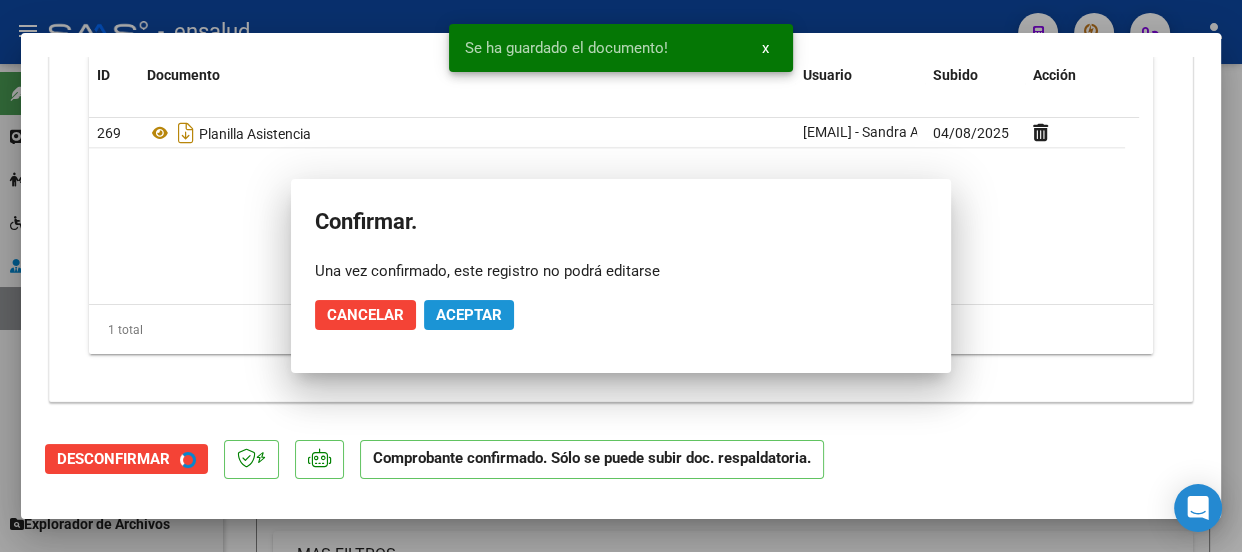 scroll, scrollTop: 2144, scrollLeft: 0, axis: vertical 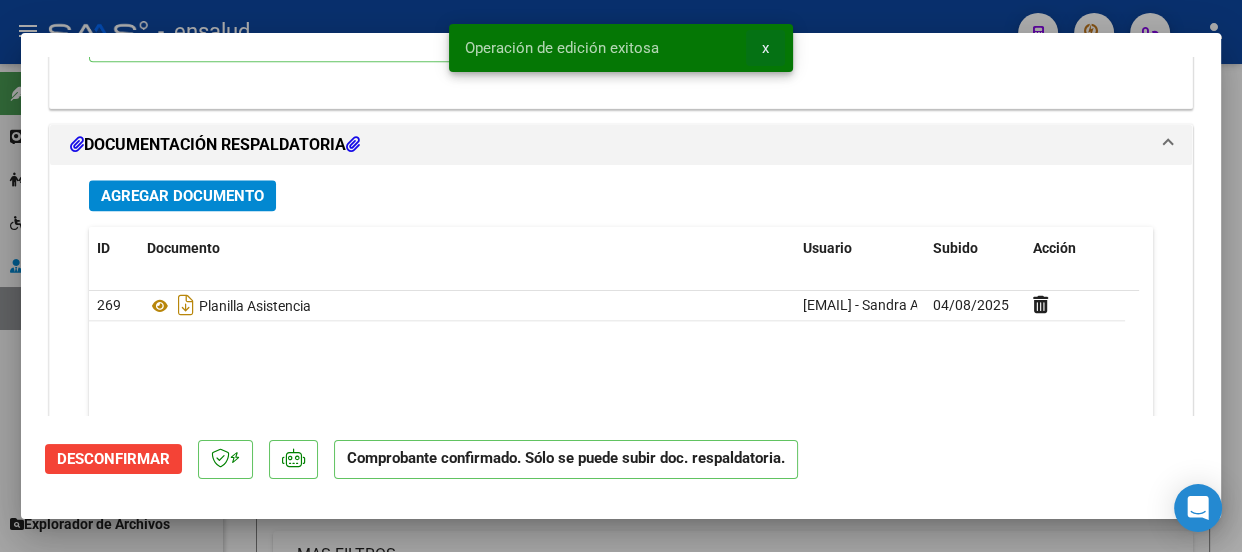 click on "x" at bounding box center (765, 48) 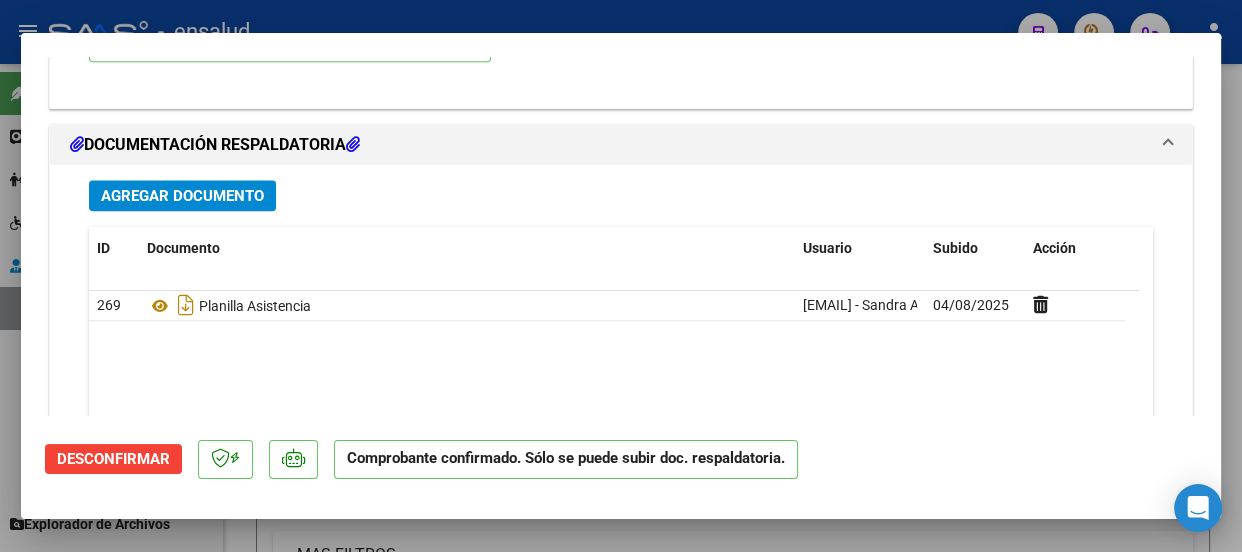 click at bounding box center [621, 276] 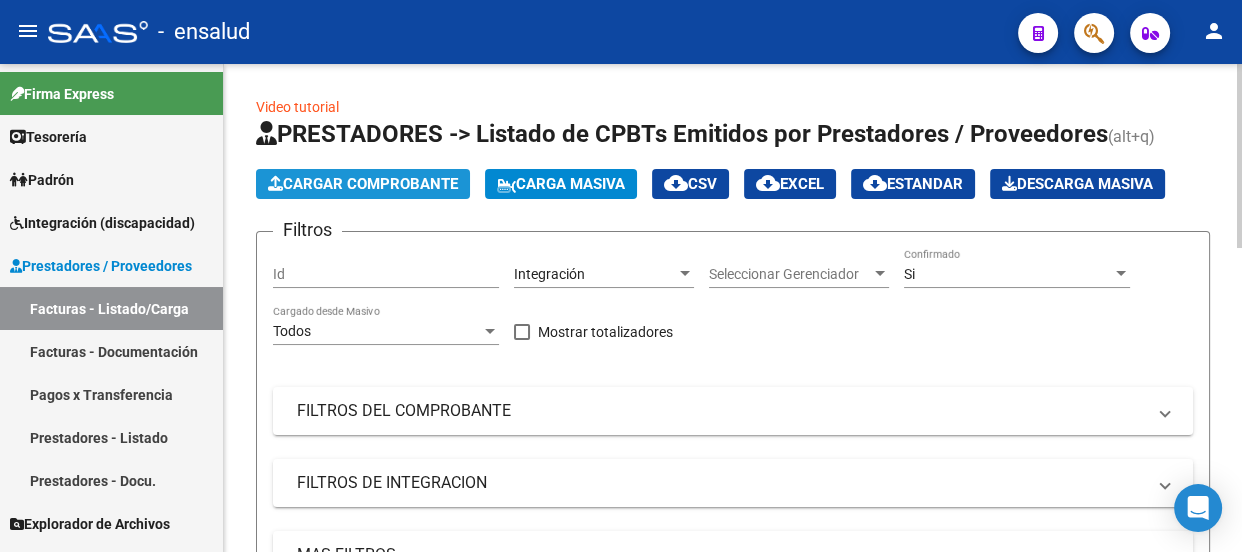 click on "Cargar Comprobante" 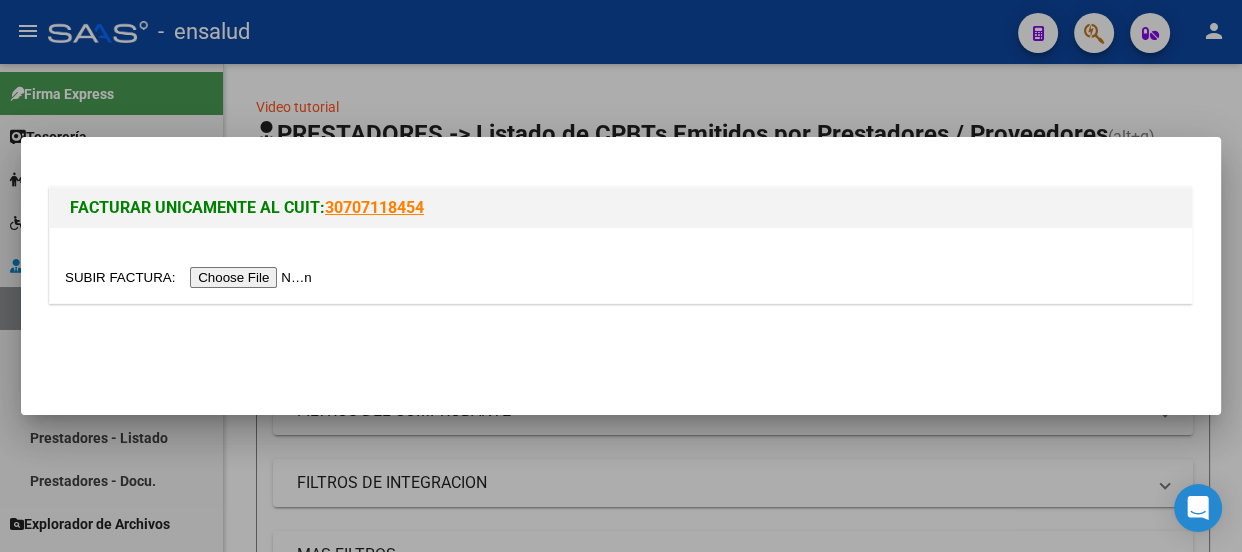 click at bounding box center (191, 277) 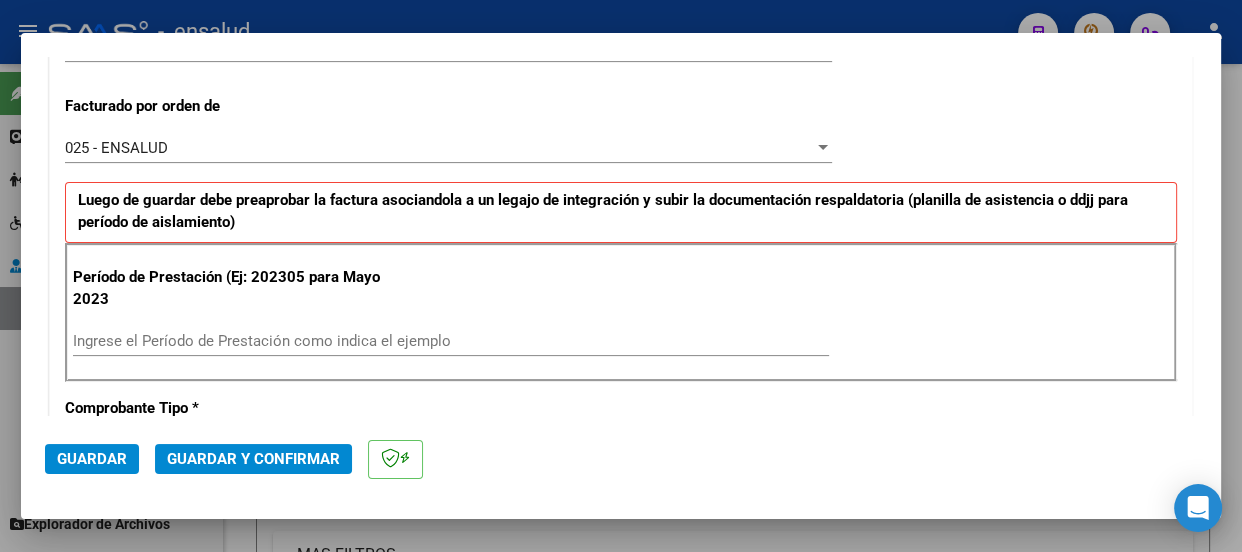 scroll, scrollTop: 545, scrollLeft: 0, axis: vertical 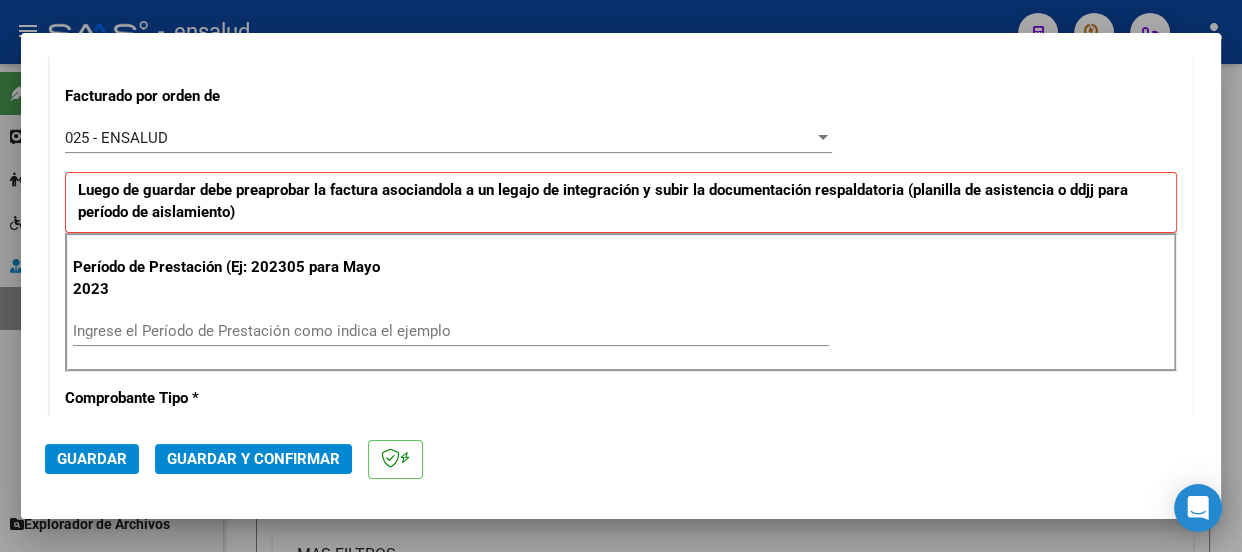 click on "Ingrese el Período de Prestación como indica el ejemplo" at bounding box center (451, 331) 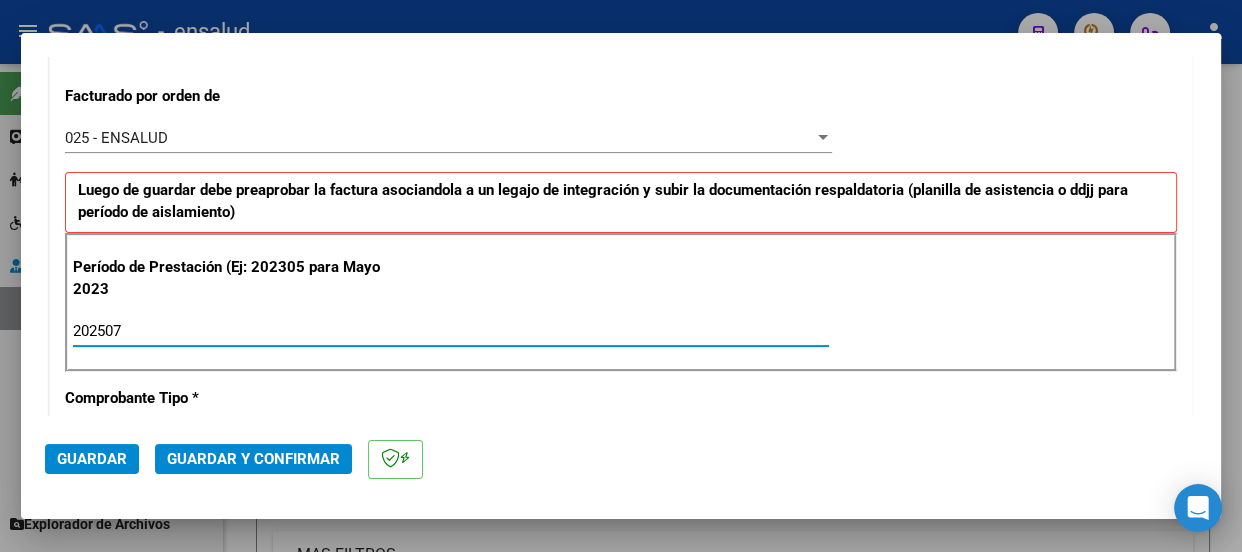 type on "202507" 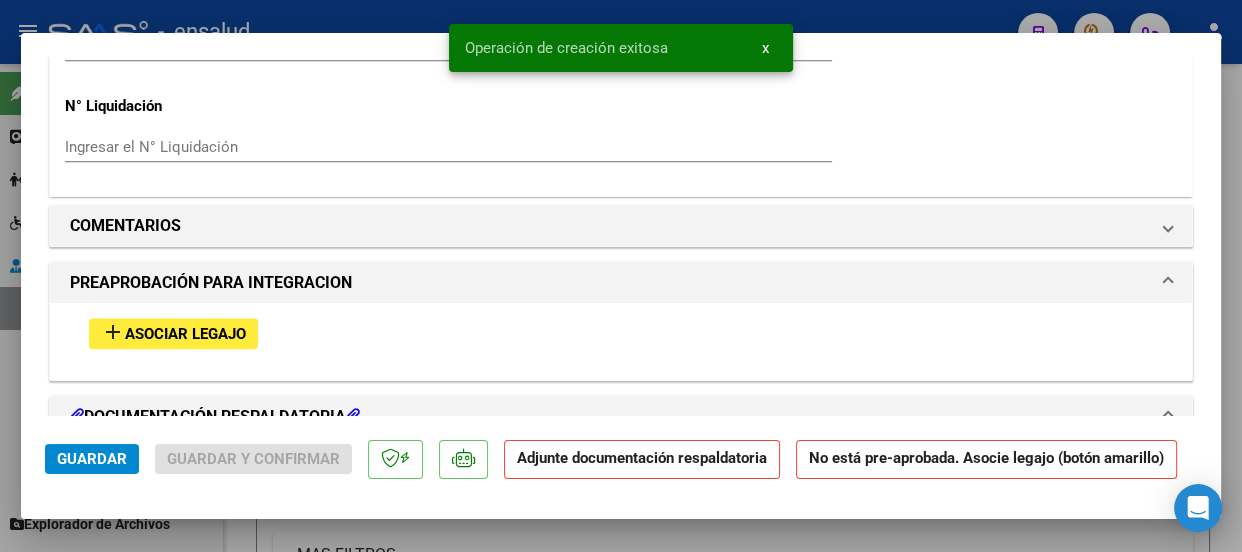 scroll, scrollTop: 1818, scrollLeft: 0, axis: vertical 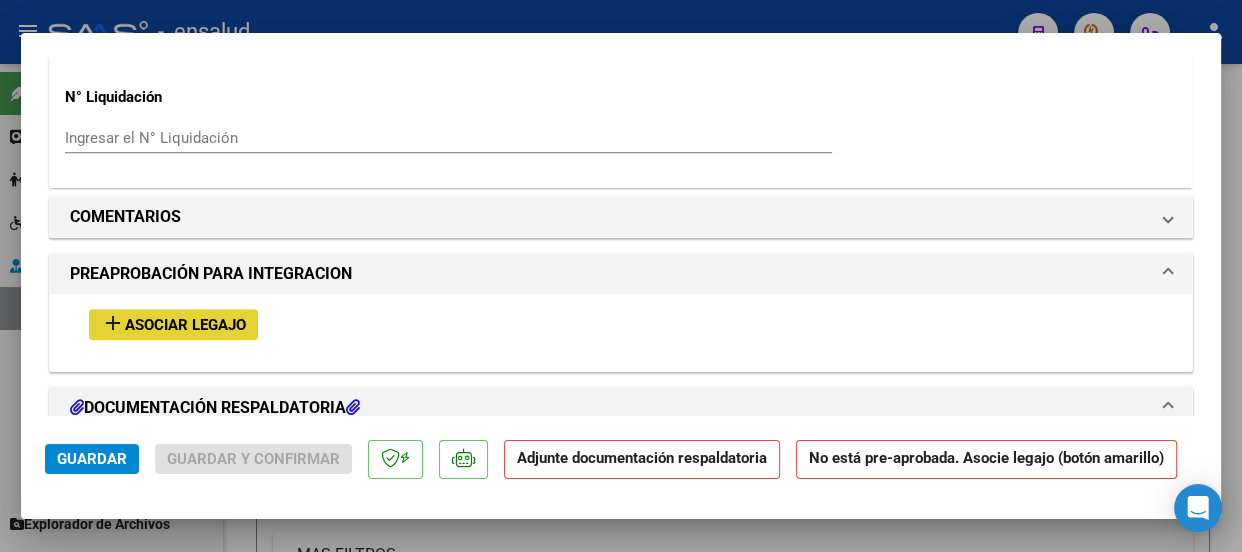 click on "Asociar Legajo" at bounding box center (185, 325) 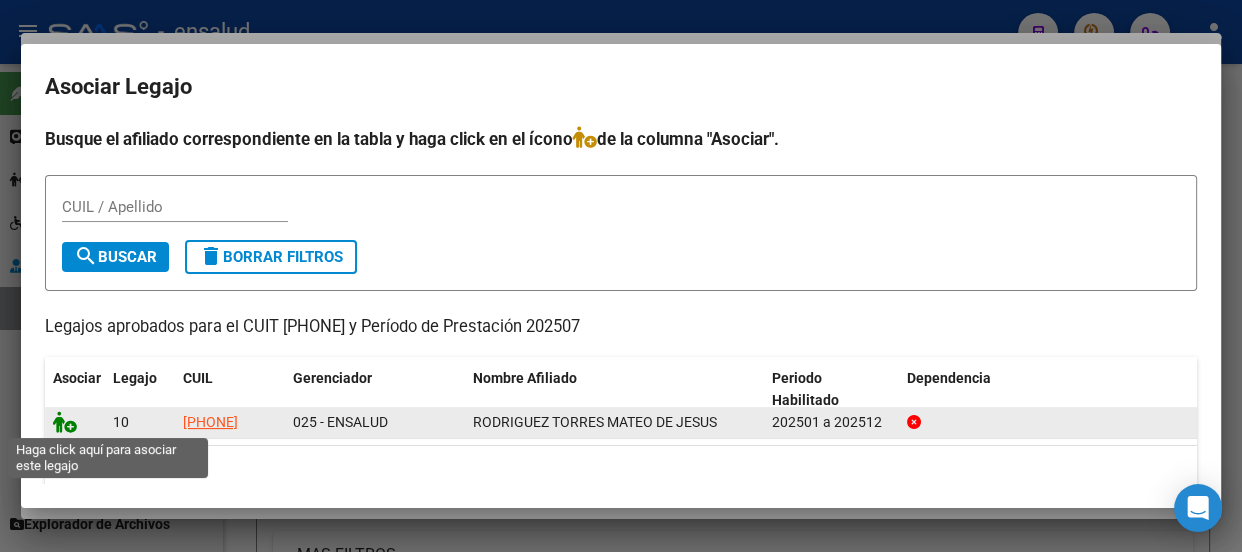click 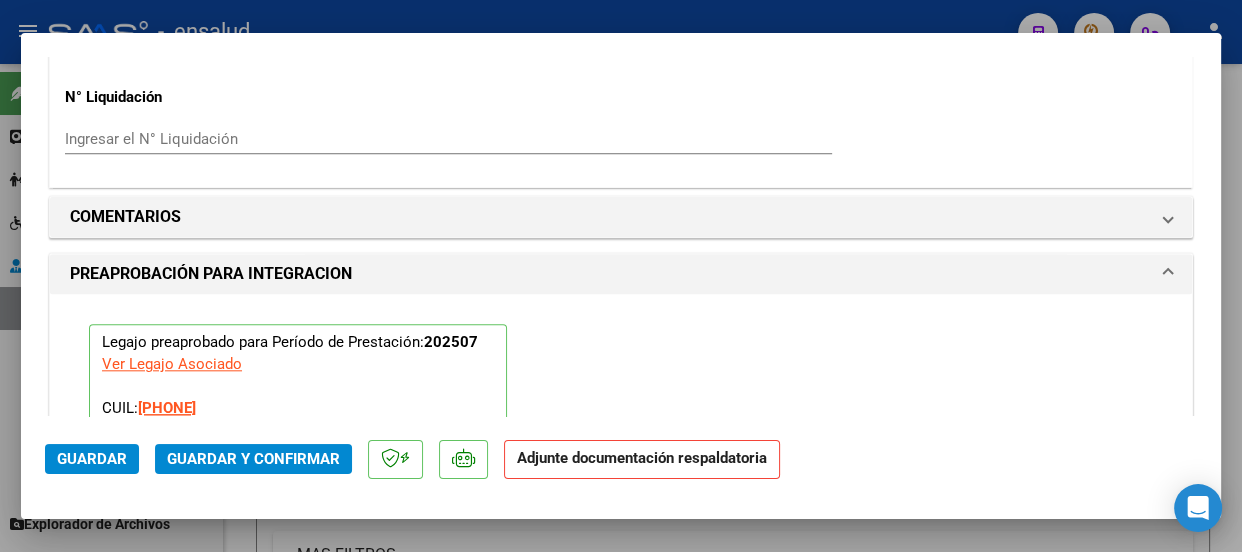 scroll, scrollTop: 2234, scrollLeft: 0, axis: vertical 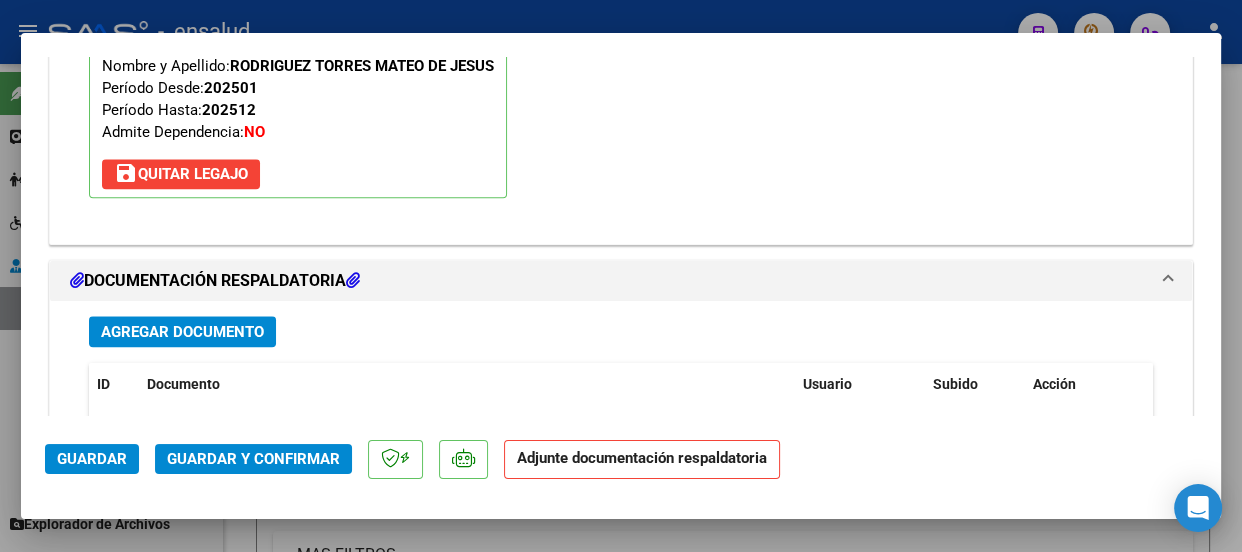 click on "Agregar Documento" at bounding box center [182, 332] 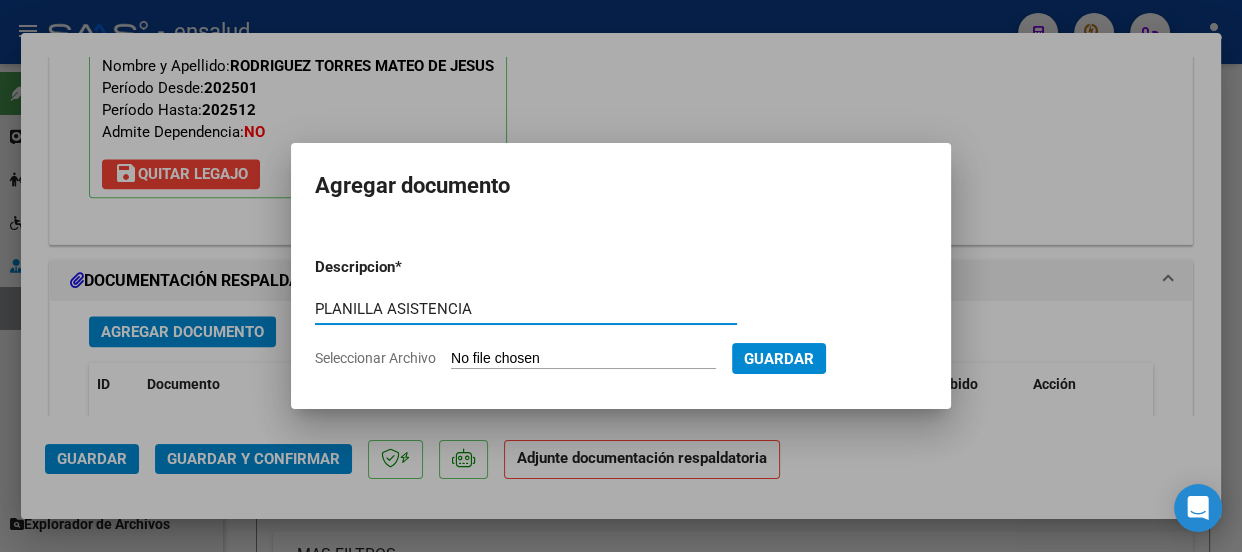 type on "PLANILLA ASISTENCIA" 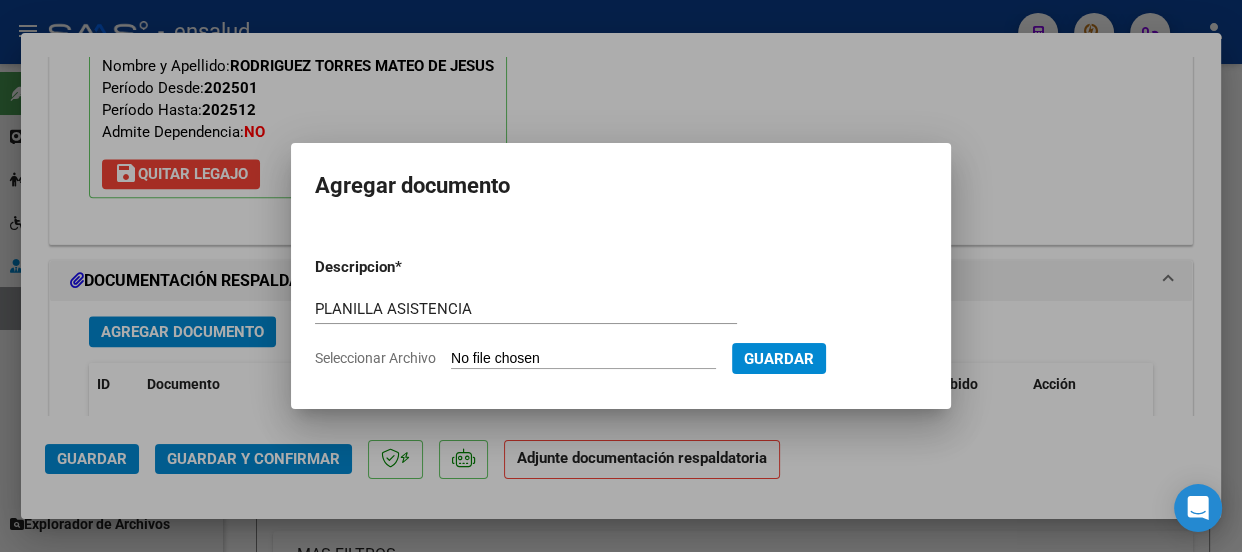click on "Seleccionar Archivo" at bounding box center [583, 359] 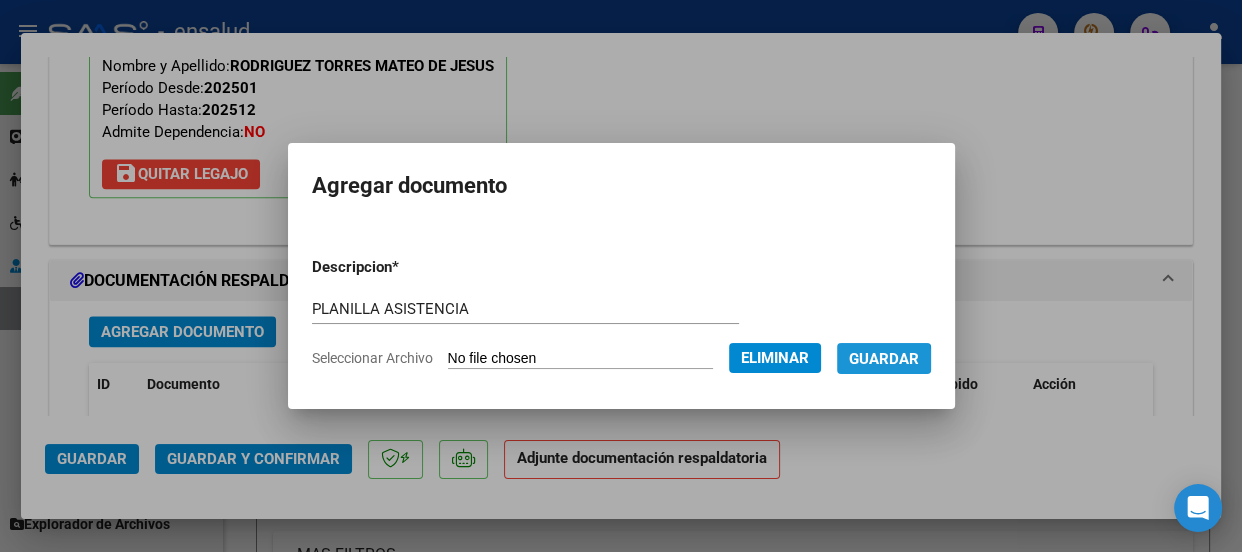 click on "Guardar" at bounding box center (884, 359) 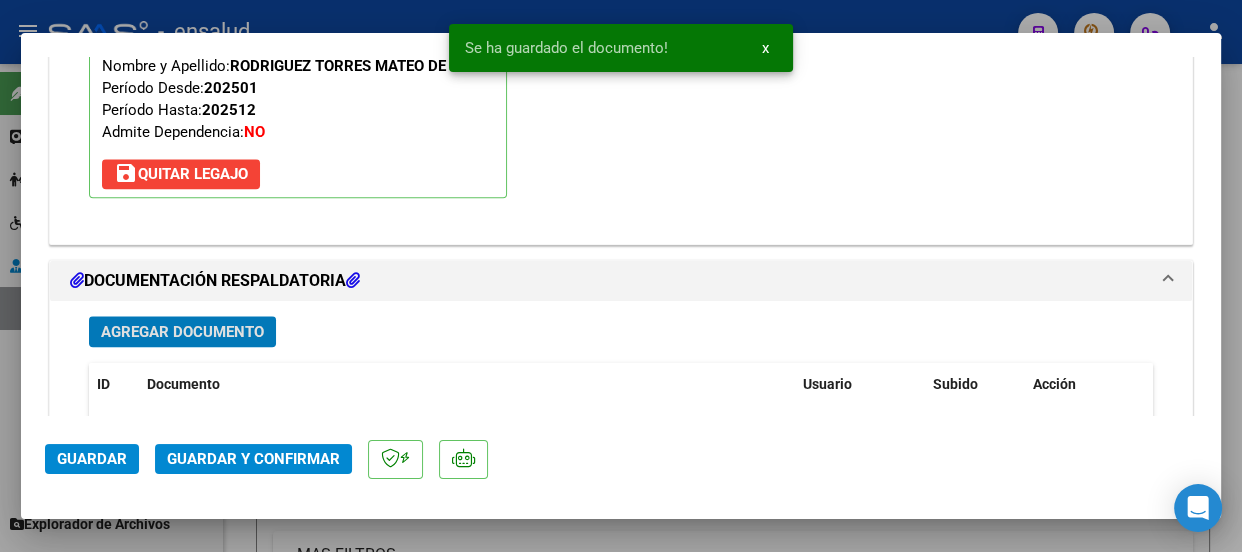 click on "Guardar y Confirmar" 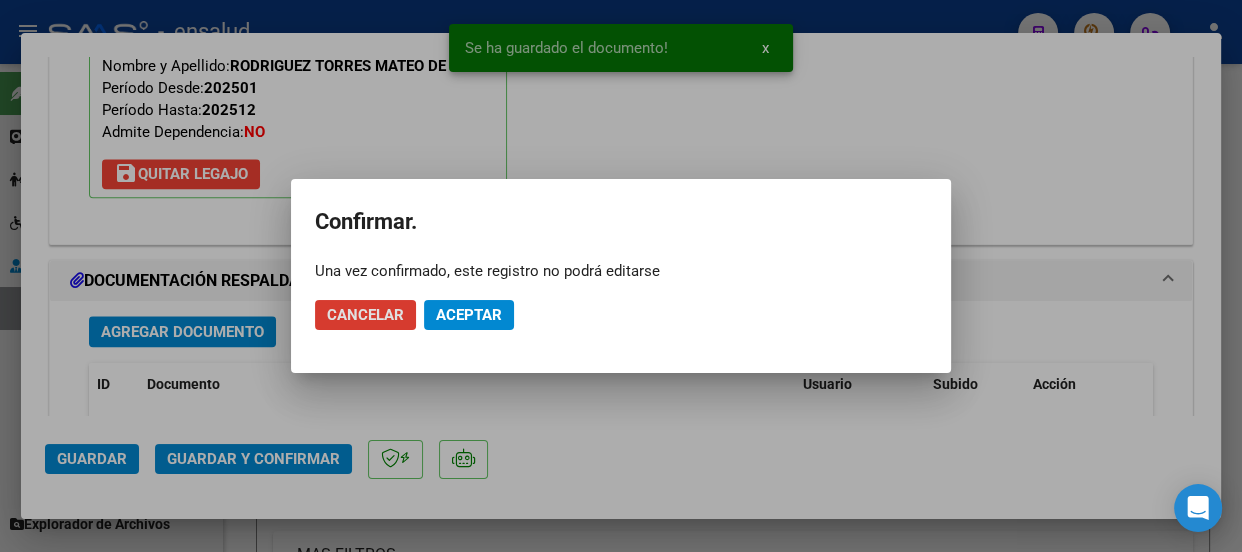 click on "Aceptar" 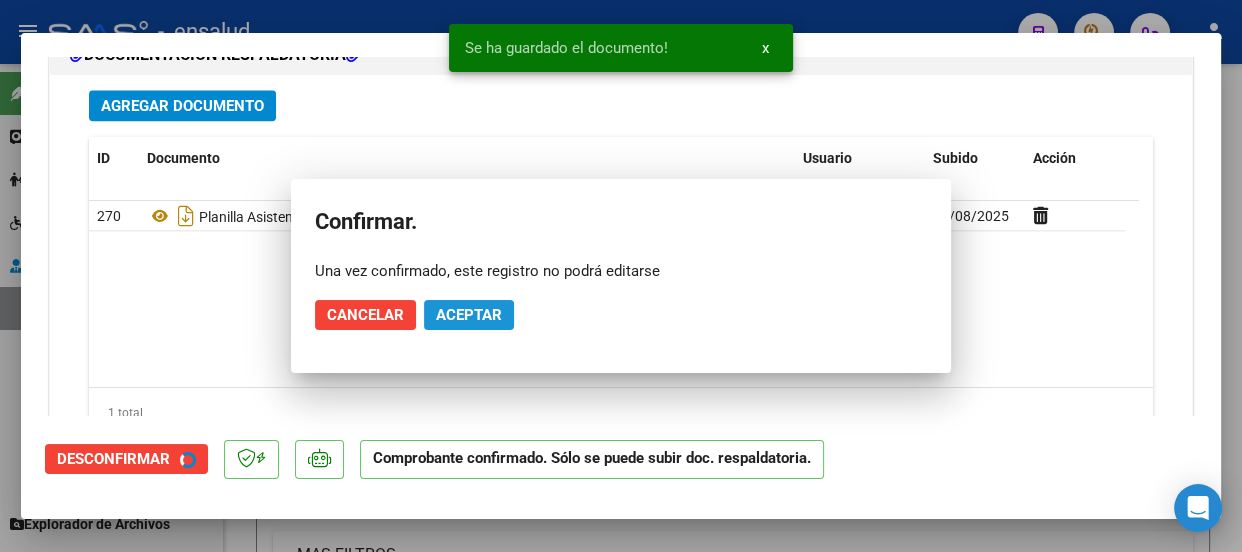 scroll, scrollTop: 2054, scrollLeft: 0, axis: vertical 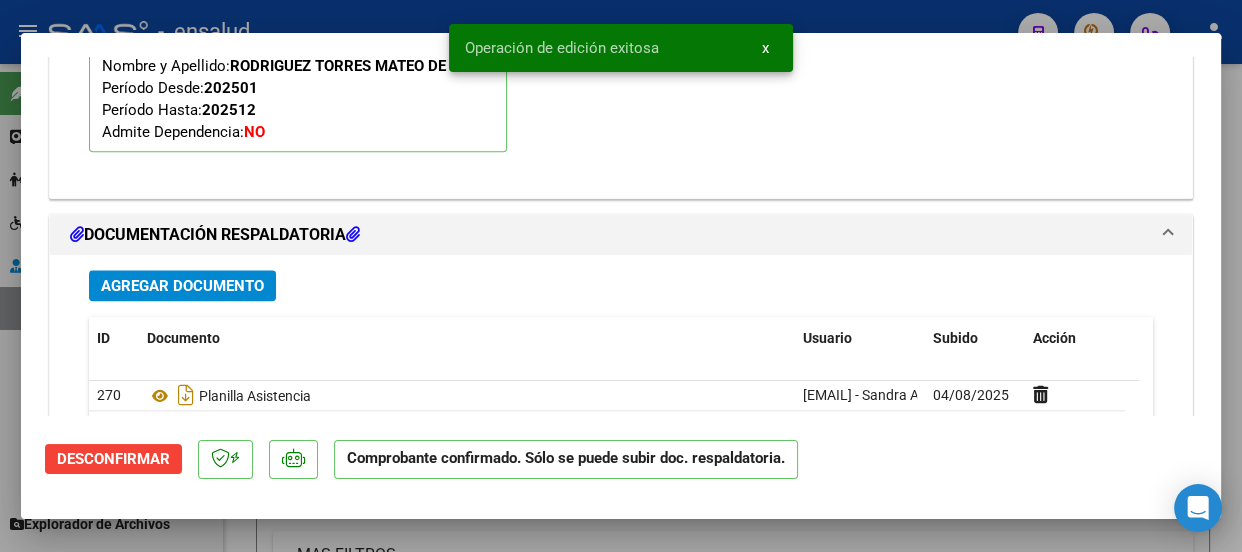 click on "x" at bounding box center [765, 48] 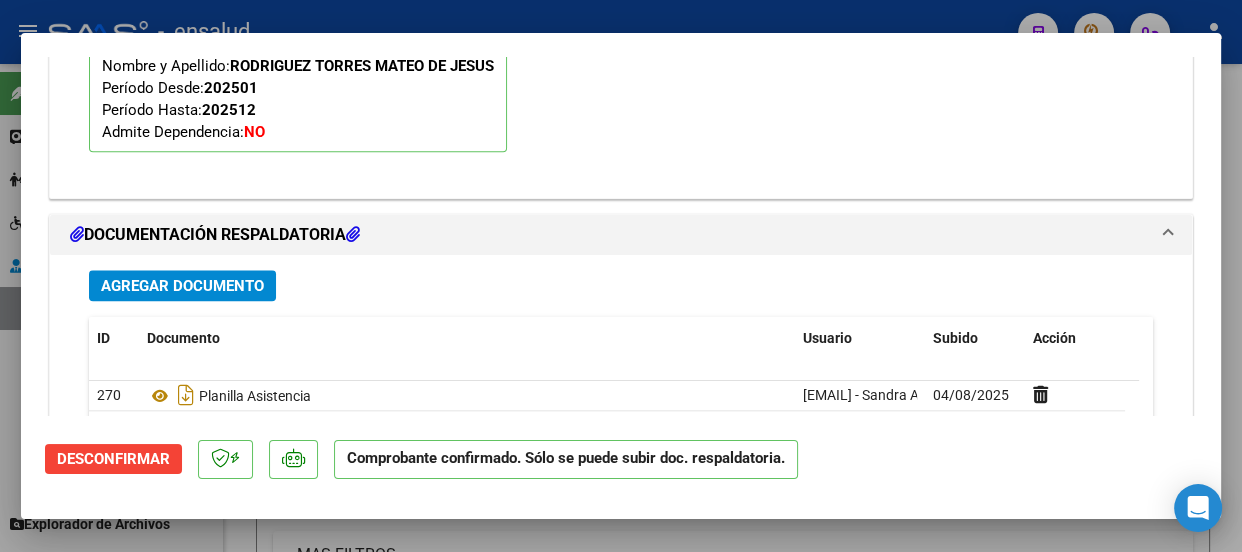 click at bounding box center [621, 276] 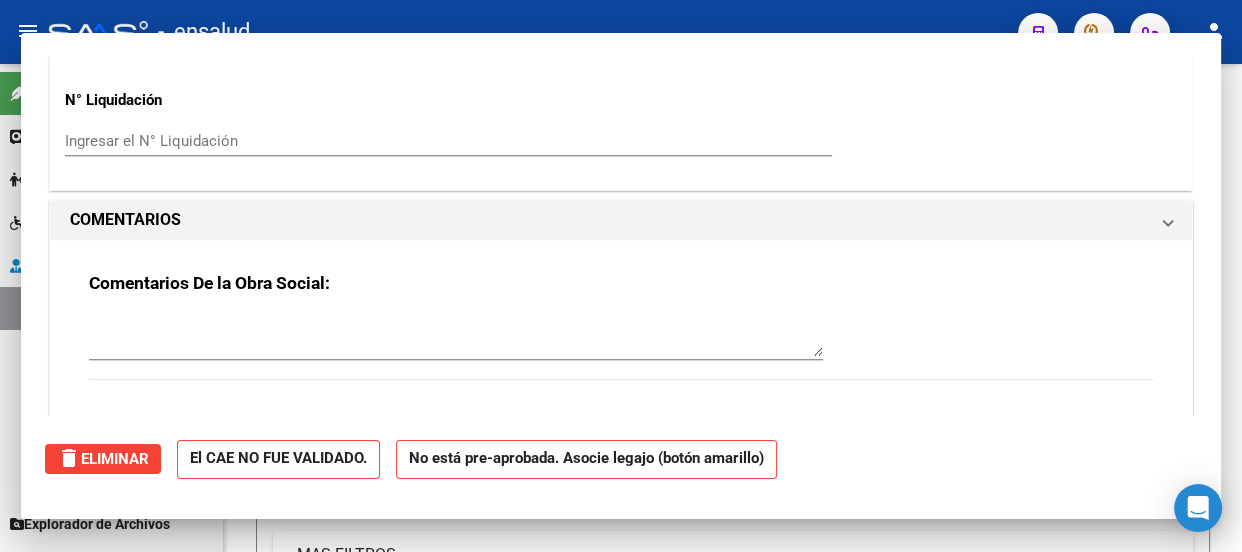 scroll, scrollTop: 0, scrollLeft: 0, axis: both 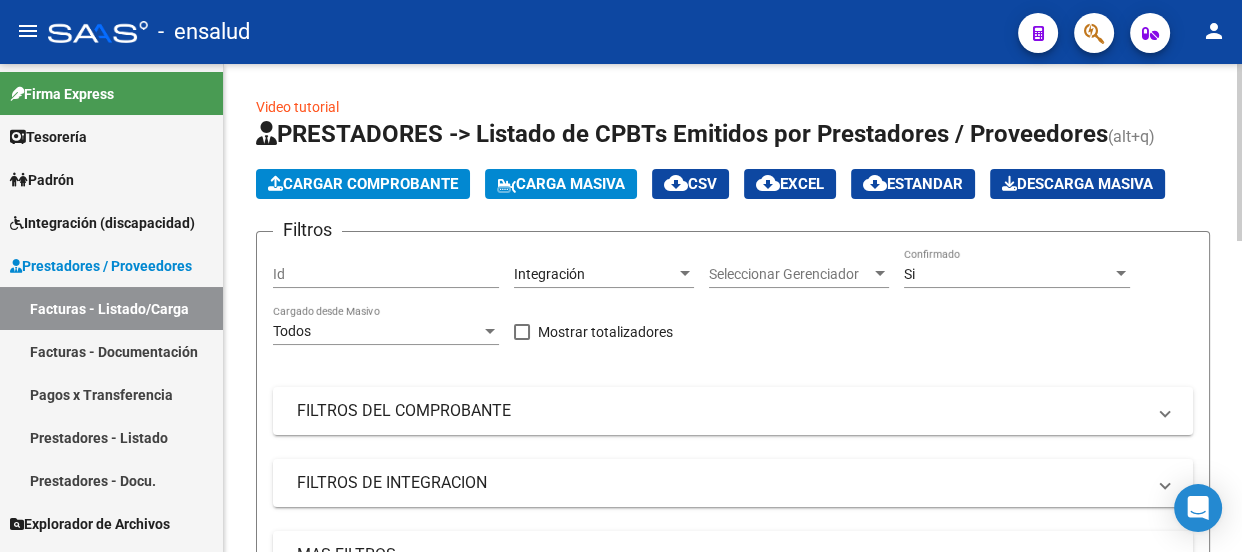 click on "Cargar Comprobante" 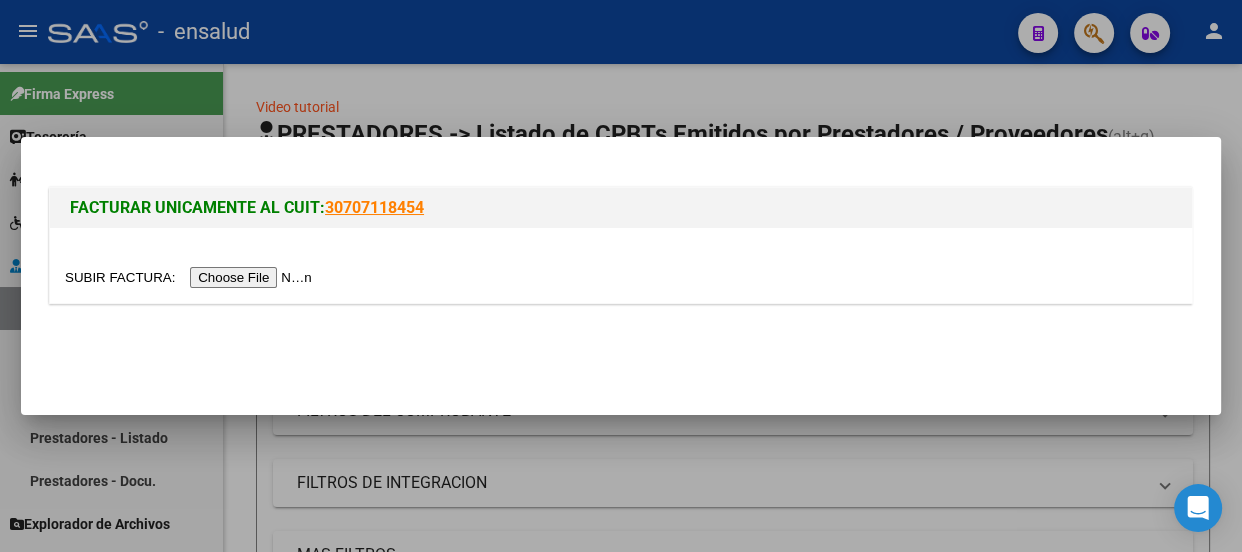 click at bounding box center [191, 277] 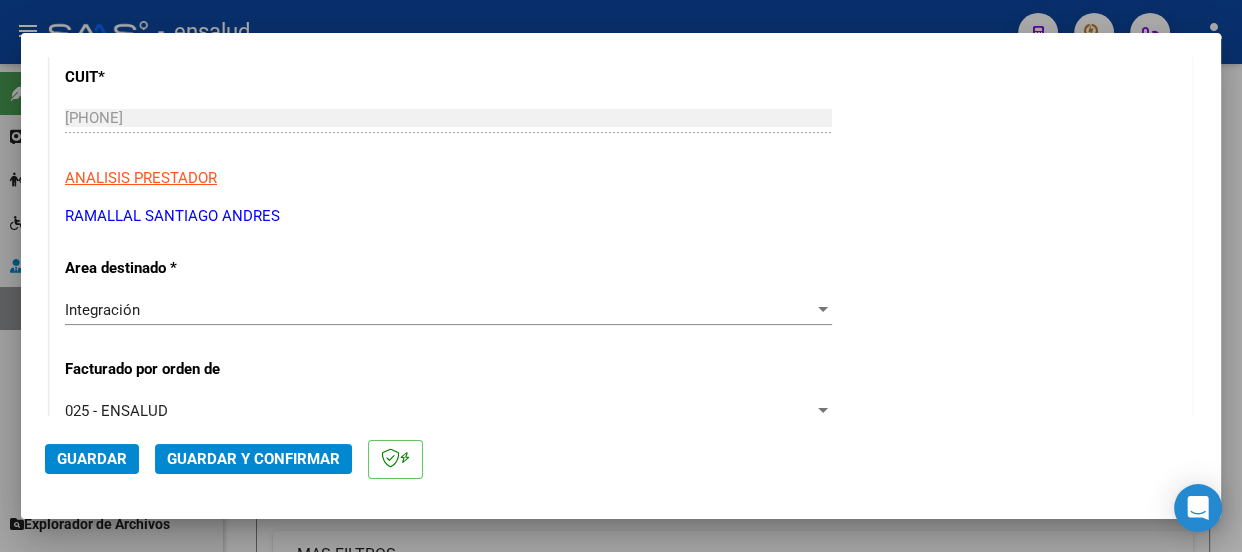 scroll, scrollTop: 545, scrollLeft: 0, axis: vertical 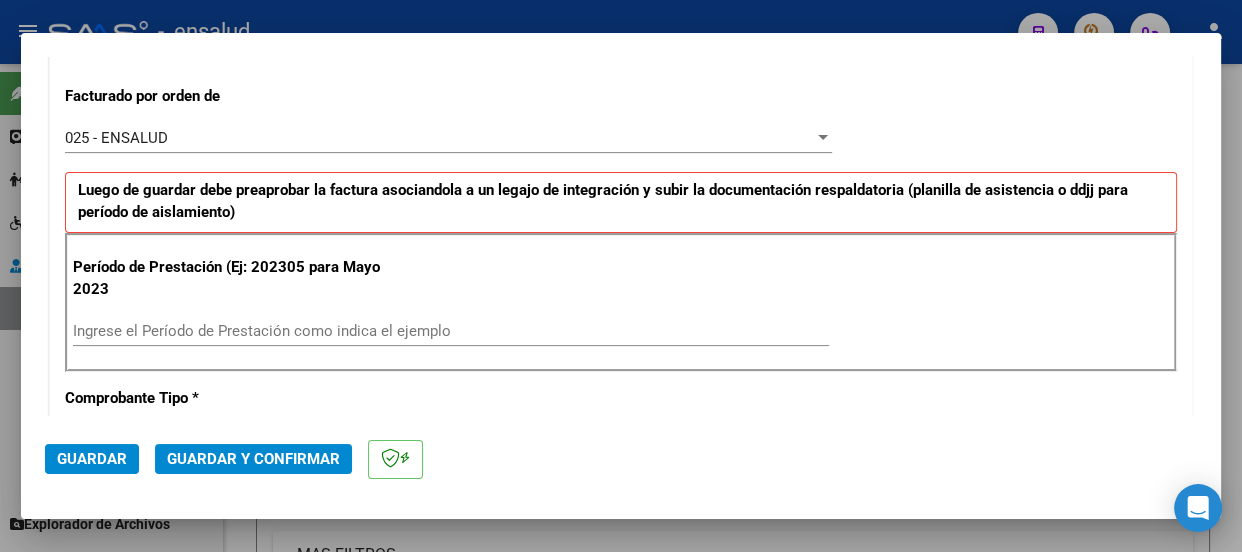 click on "Ingrese el Período de Prestación como indica el ejemplo" at bounding box center [451, 331] 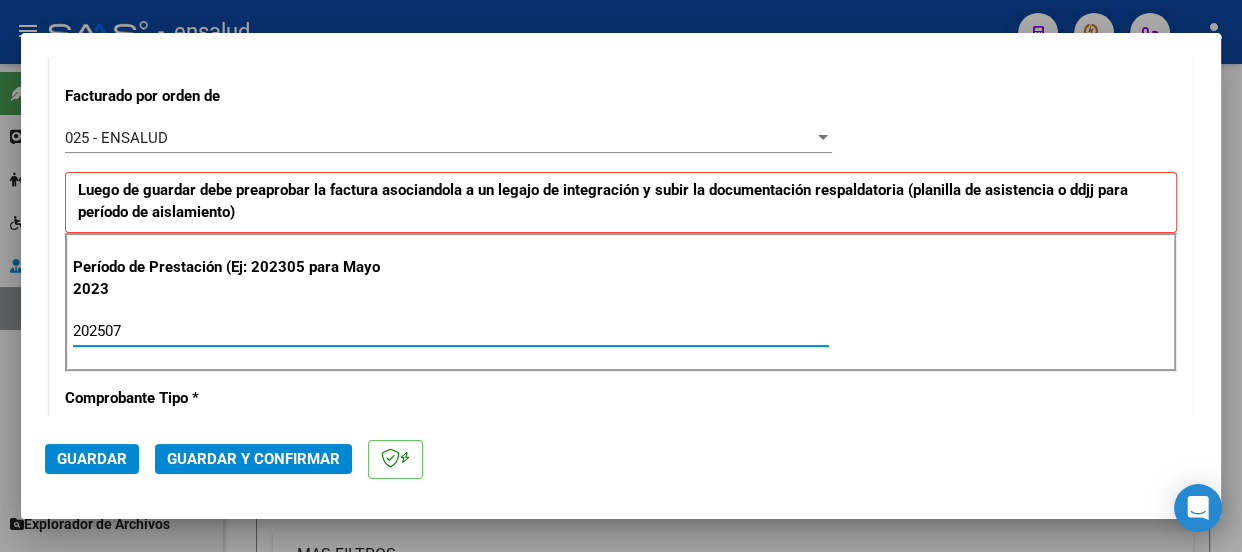 type on "202507" 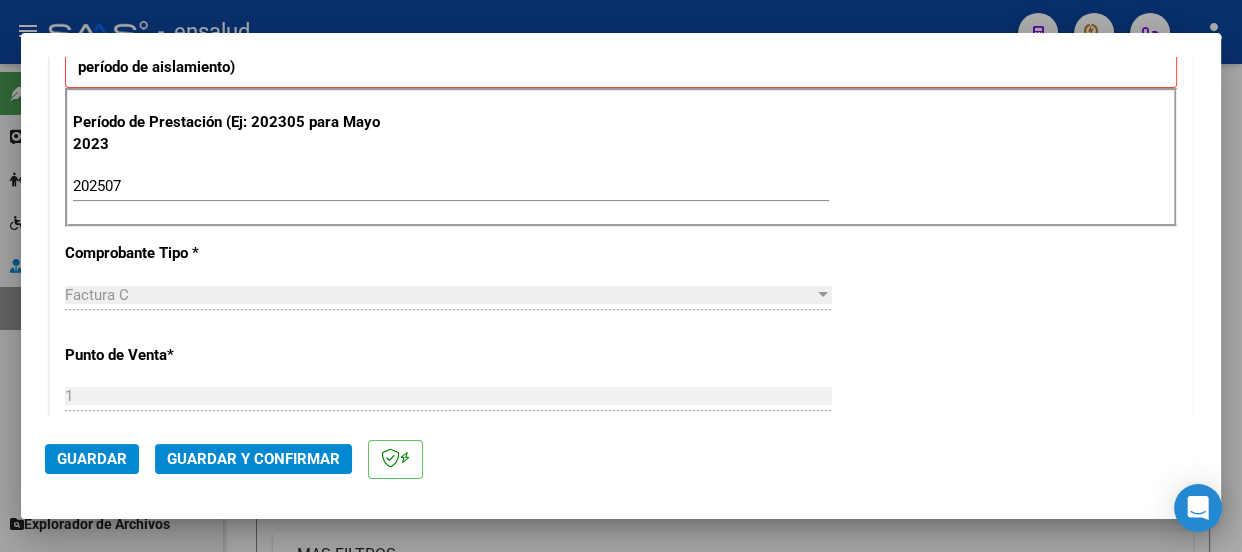 scroll, scrollTop: 818, scrollLeft: 0, axis: vertical 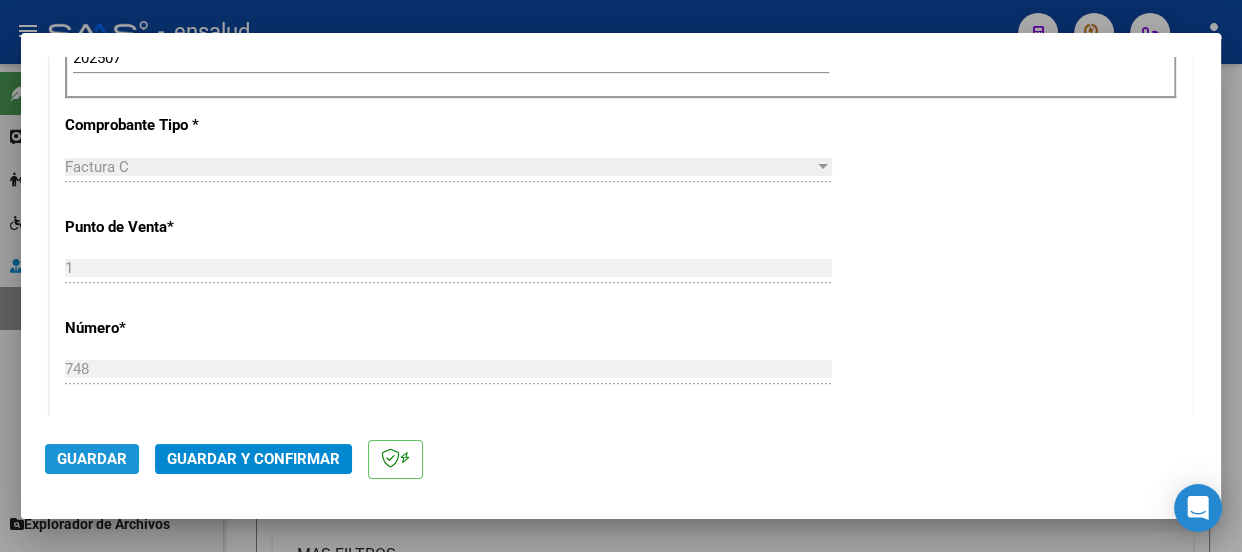 click on "Guardar" 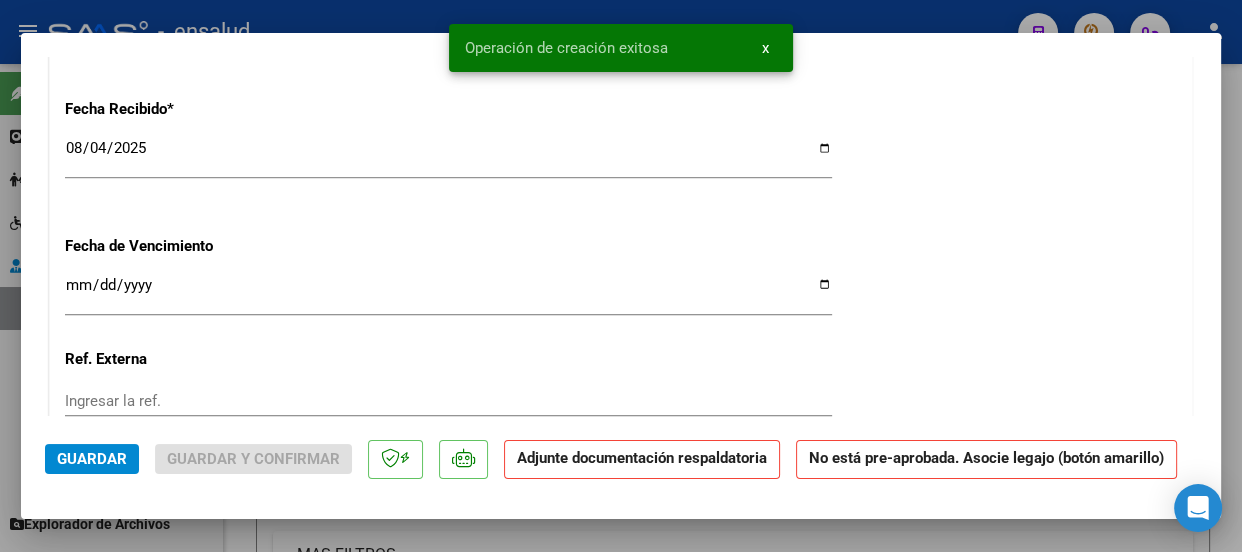 scroll, scrollTop: 1727, scrollLeft: 0, axis: vertical 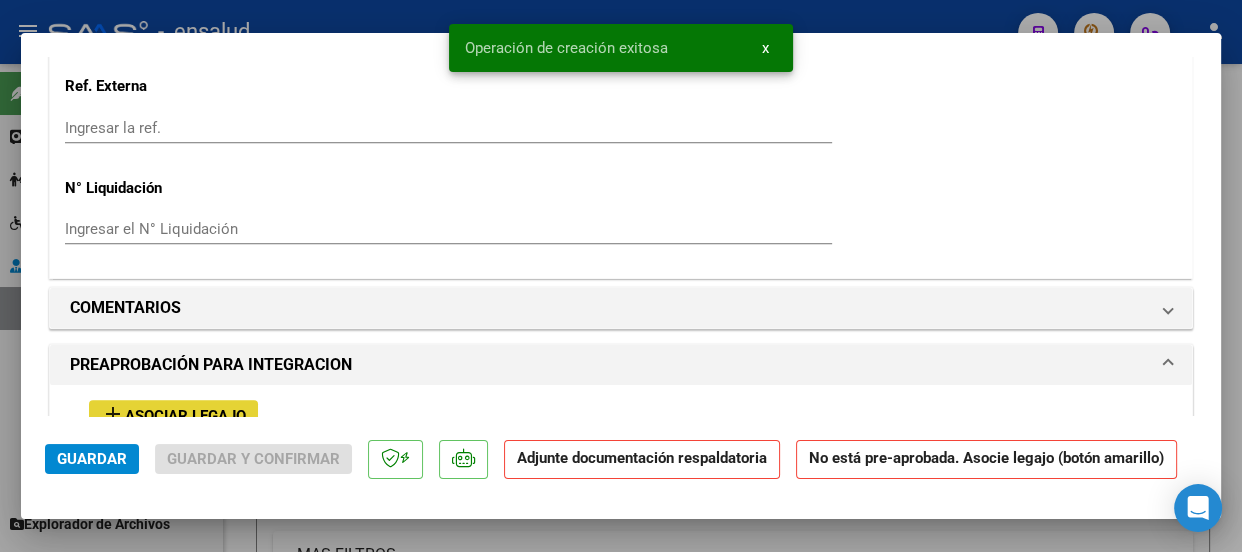 click on "Asociar Legajo" at bounding box center (185, 416) 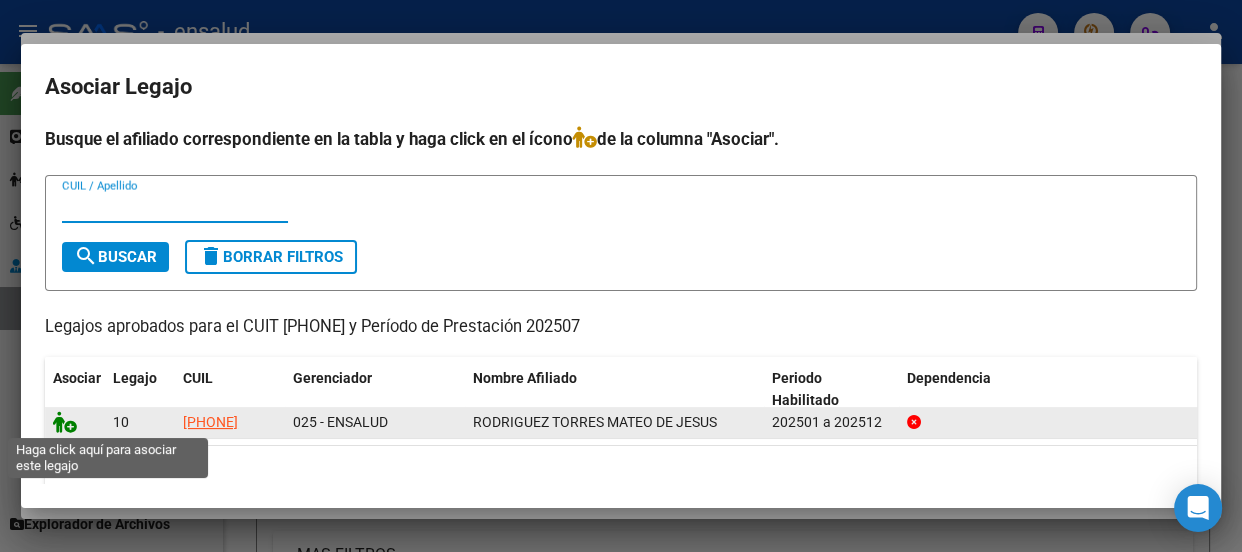 click 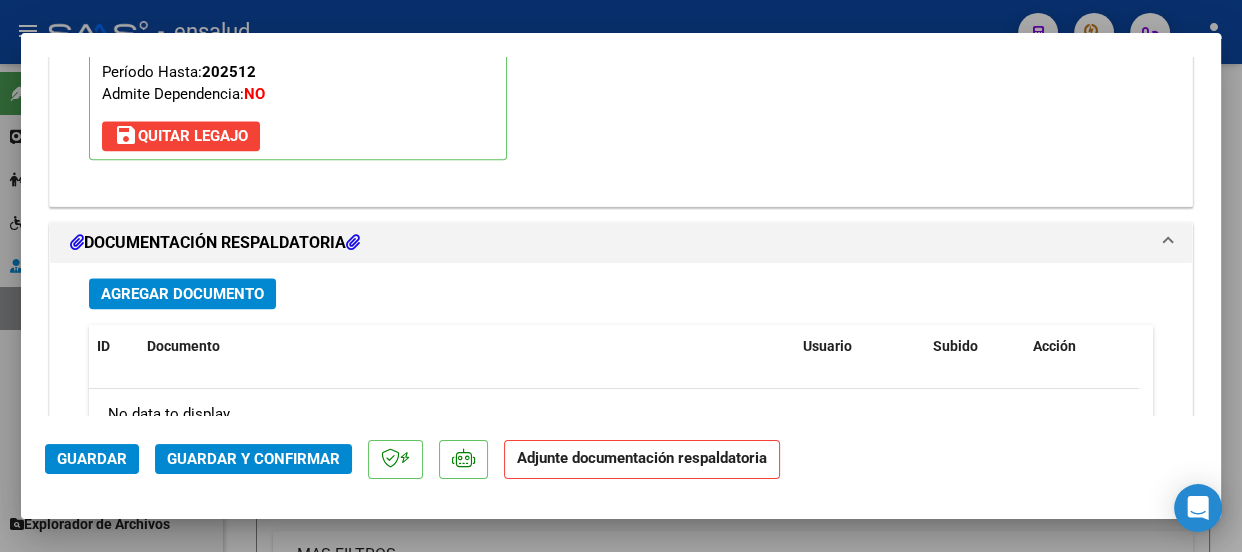 scroll, scrollTop: 2507, scrollLeft: 0, axis: vertical 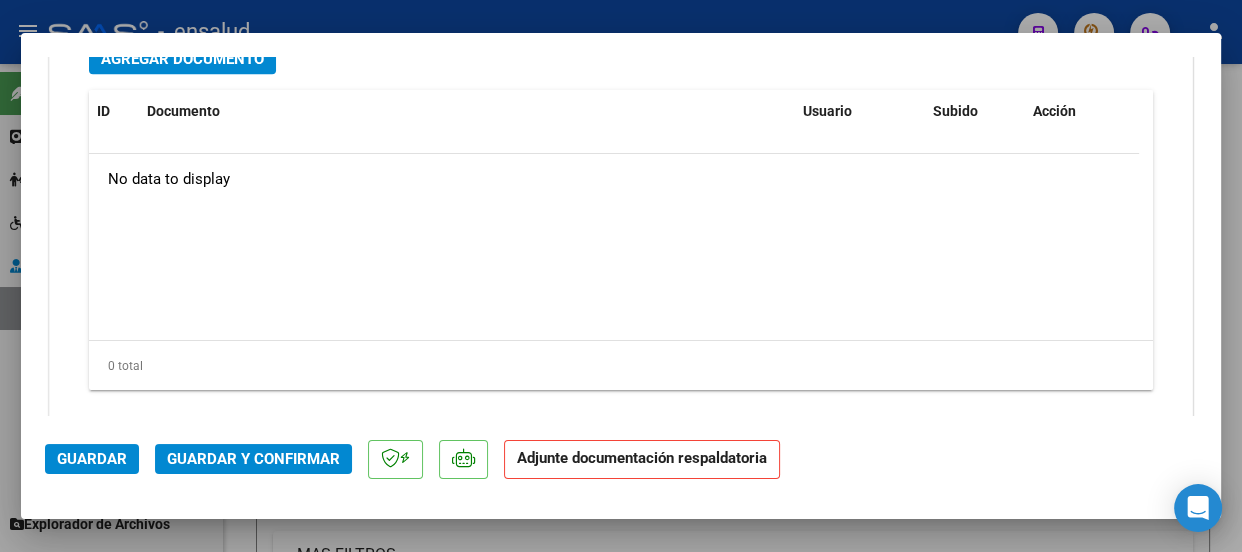 click on "Agregar Documento" at bounding box center [182, 58] 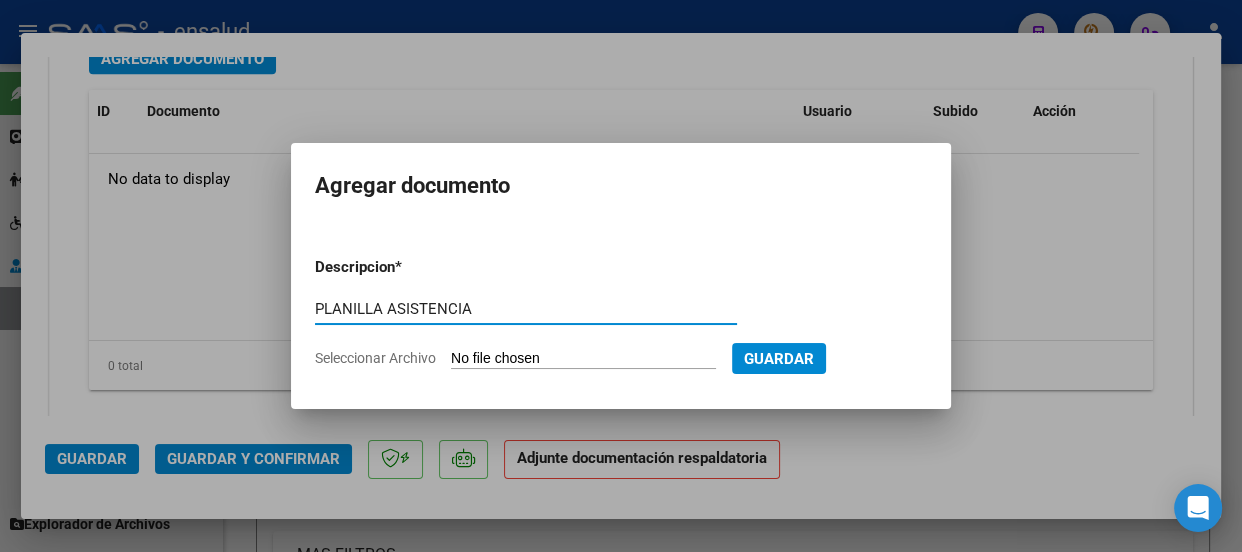 type on "PLANILLA ASISTENCIA" 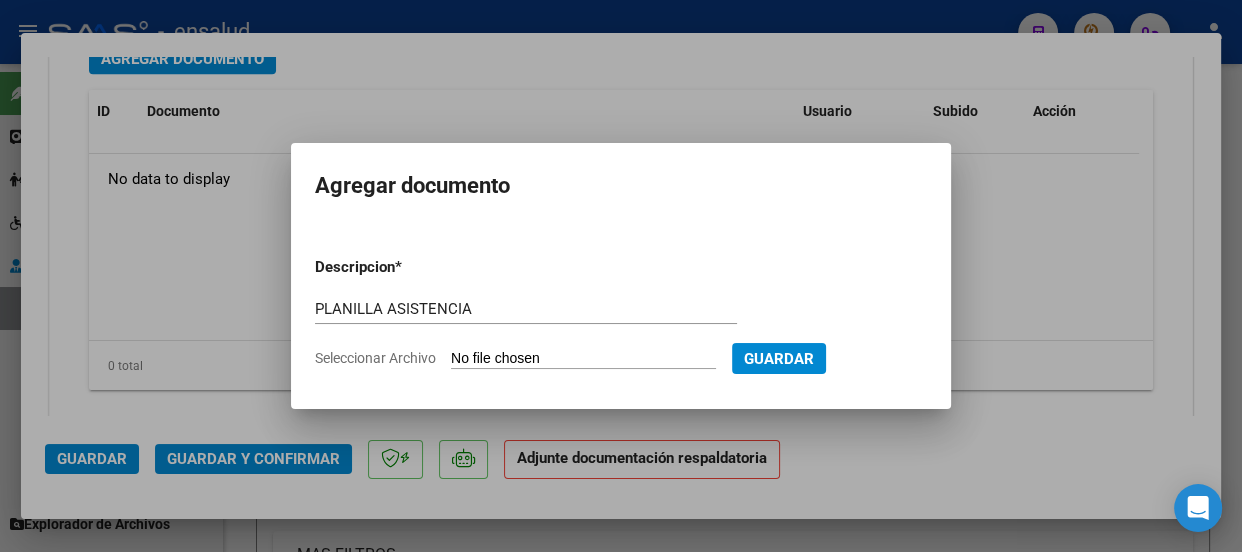 type on "C:\fakepath\RODRIGUEZ TORRES MATEO_202507_90_N_RAMALLAL SANTIAGO_1-748-PA.pdf" 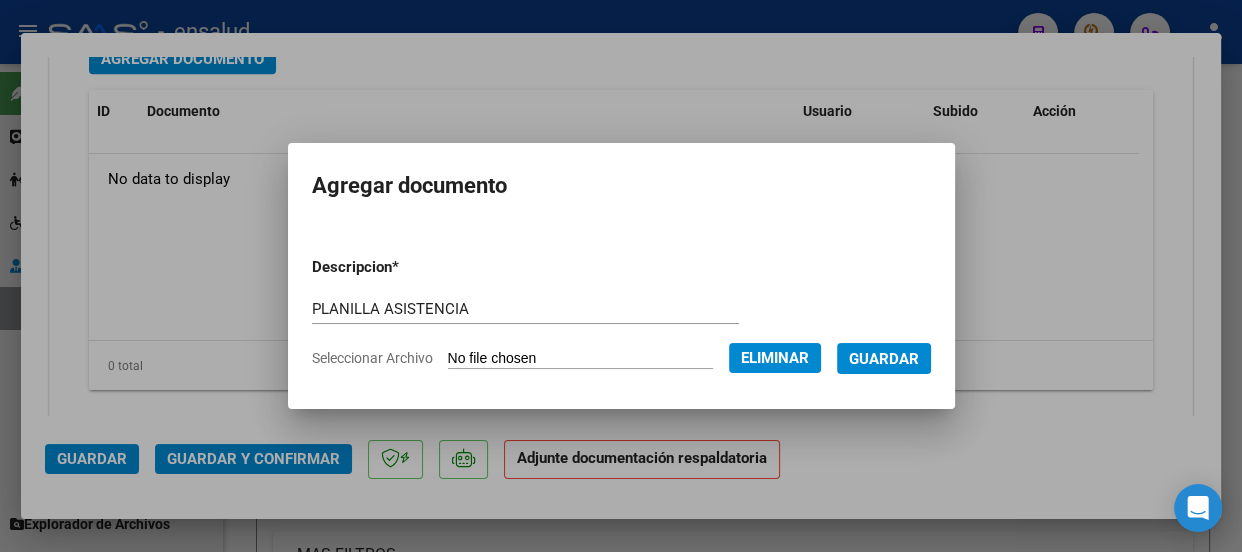 click on "Guardar" at bounding box center [884, 359] 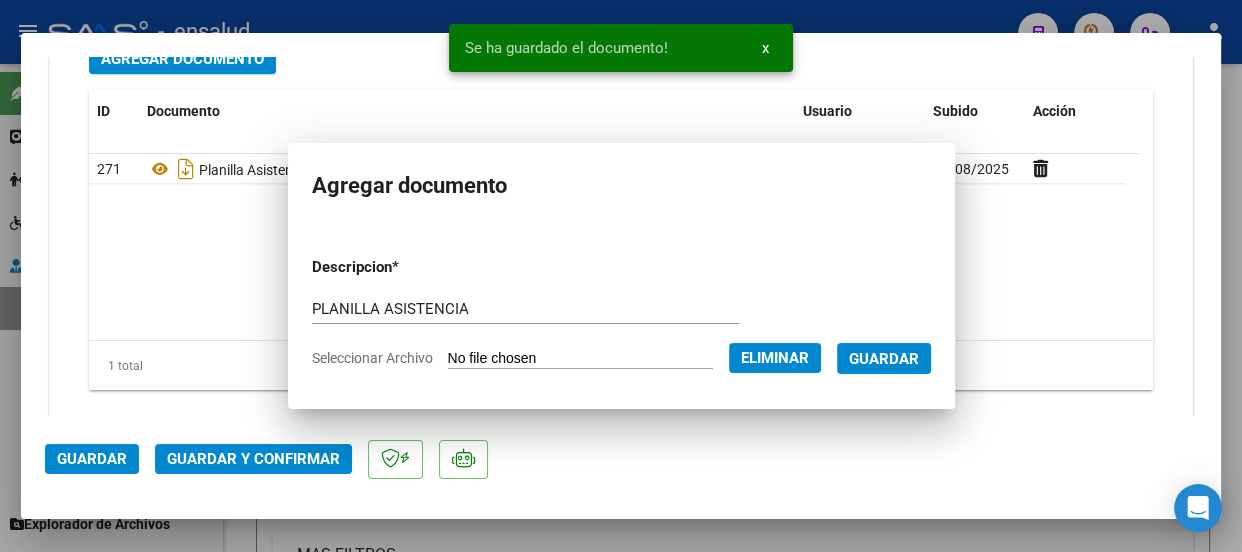 scroll, scrollTop: 2490, scrollLeft: 0, axis: vertical 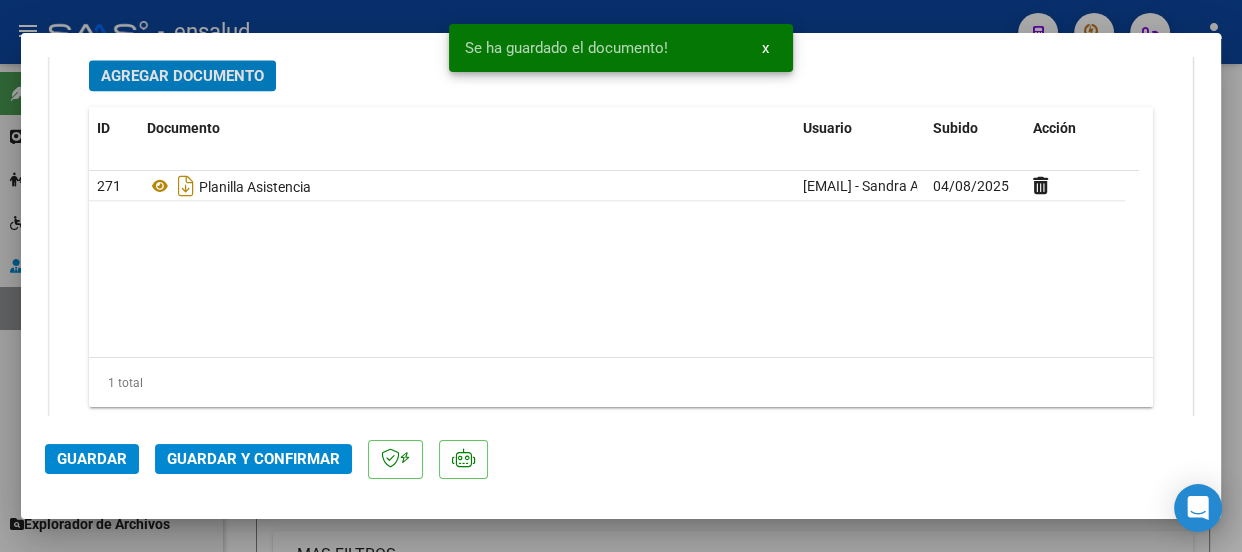 click on "Guardar y Confirmar" 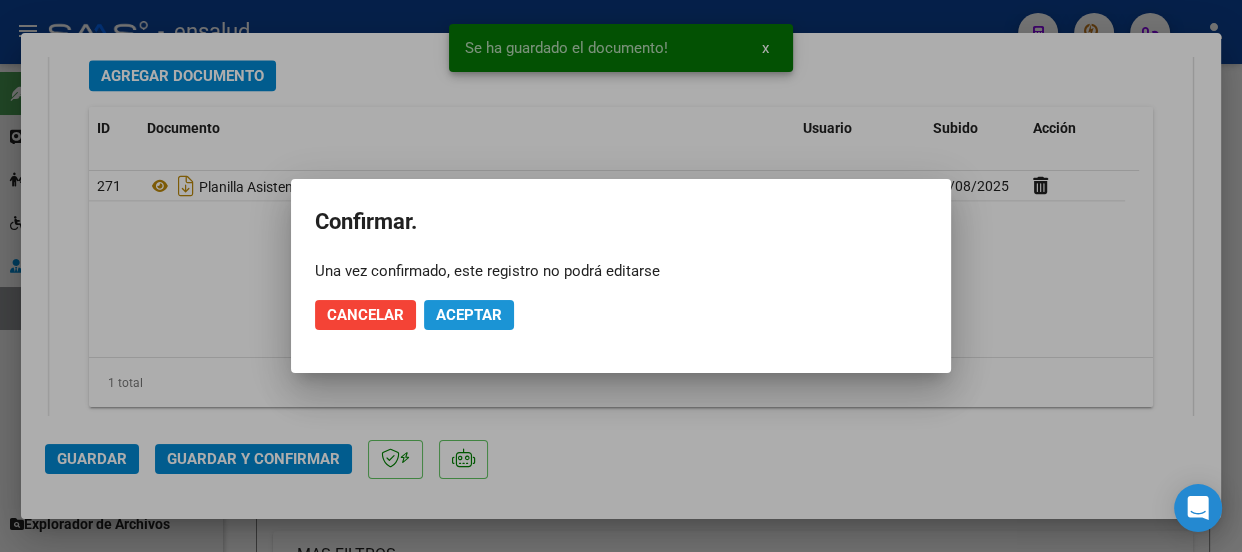 click on "Aceptar" 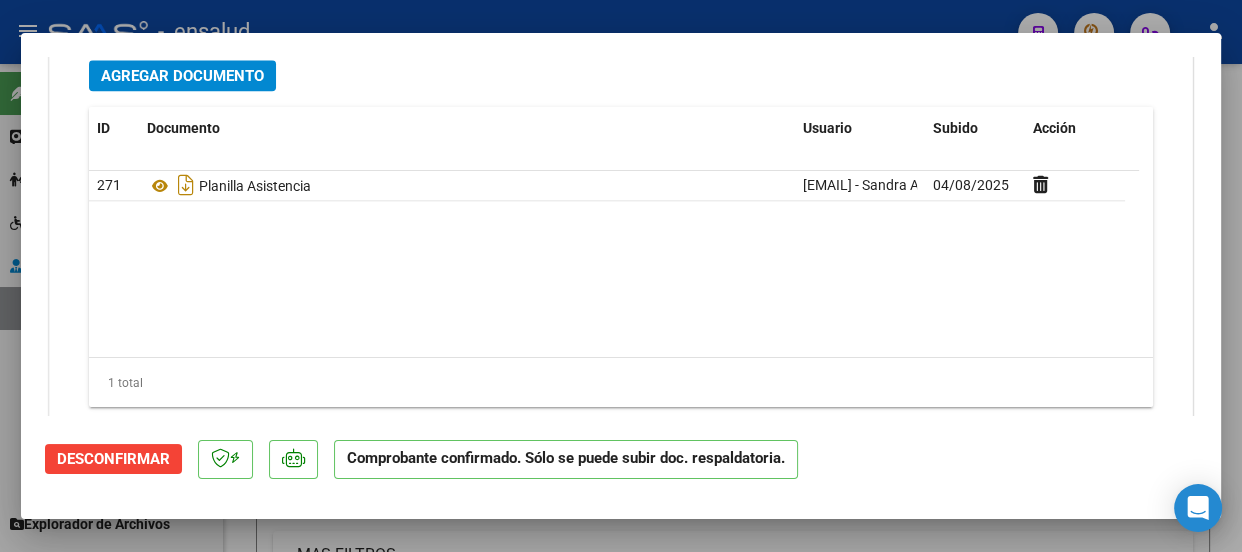 click at bounding box center (621, 276) 